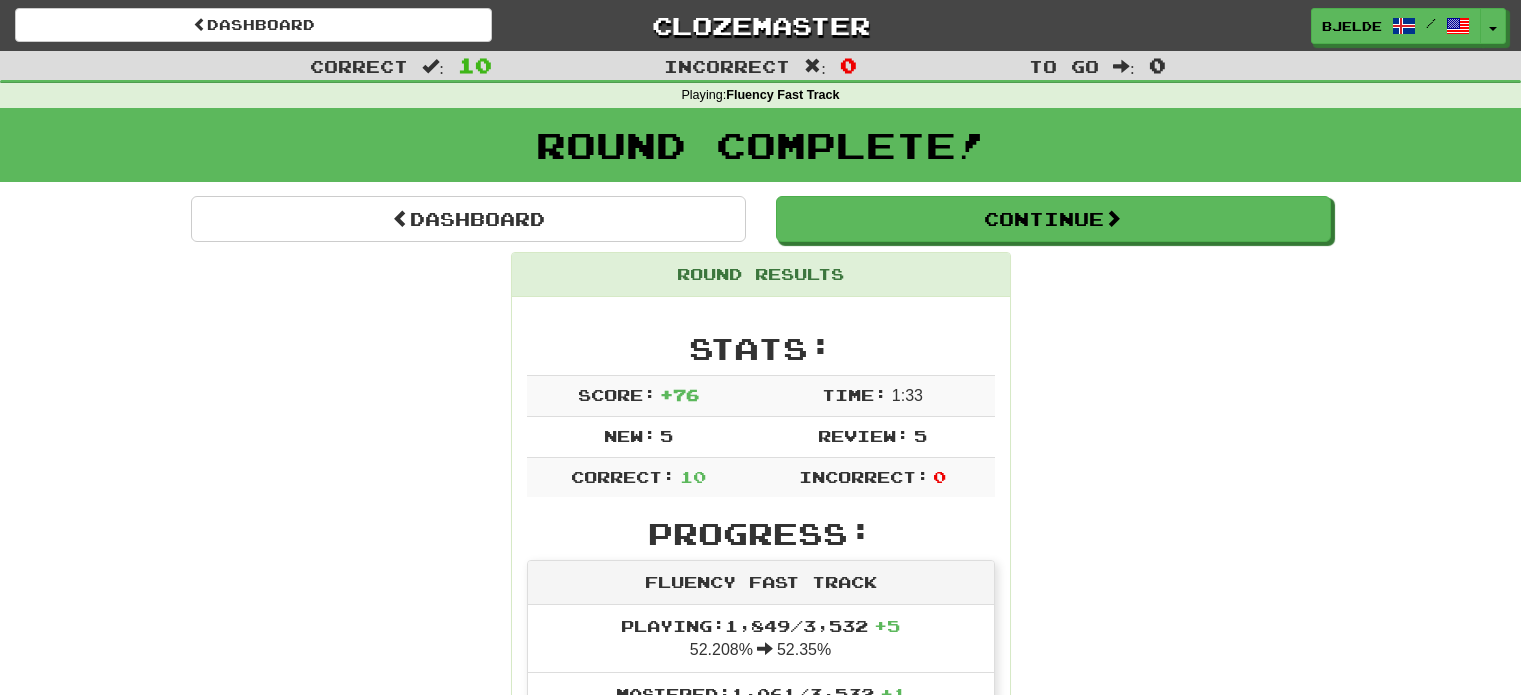 scroll, scrollTop: 0, scrollLeft: 0, axis: both 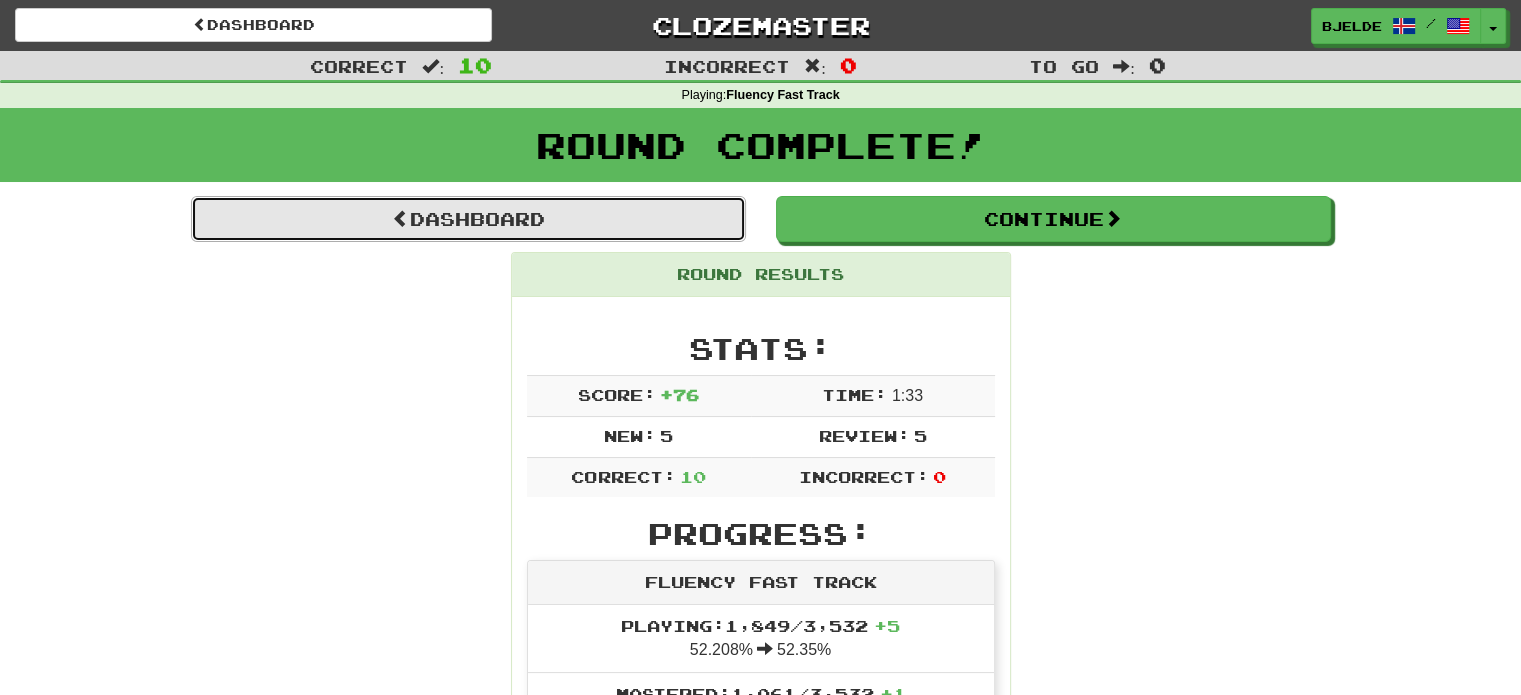 click on "Dashboard" at bounding box center (468, 219) 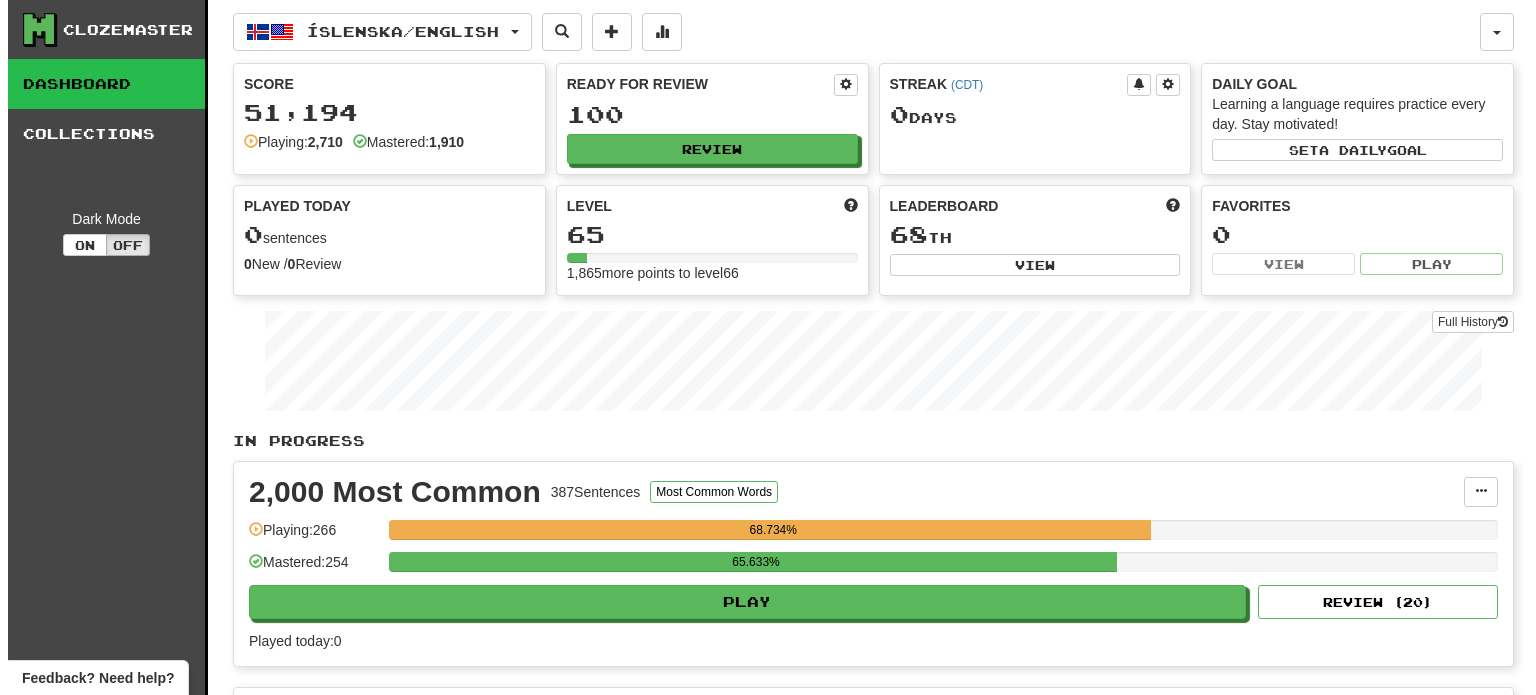 scroll, scrollTop: 328, scrollLeft: 0, axis: vertical 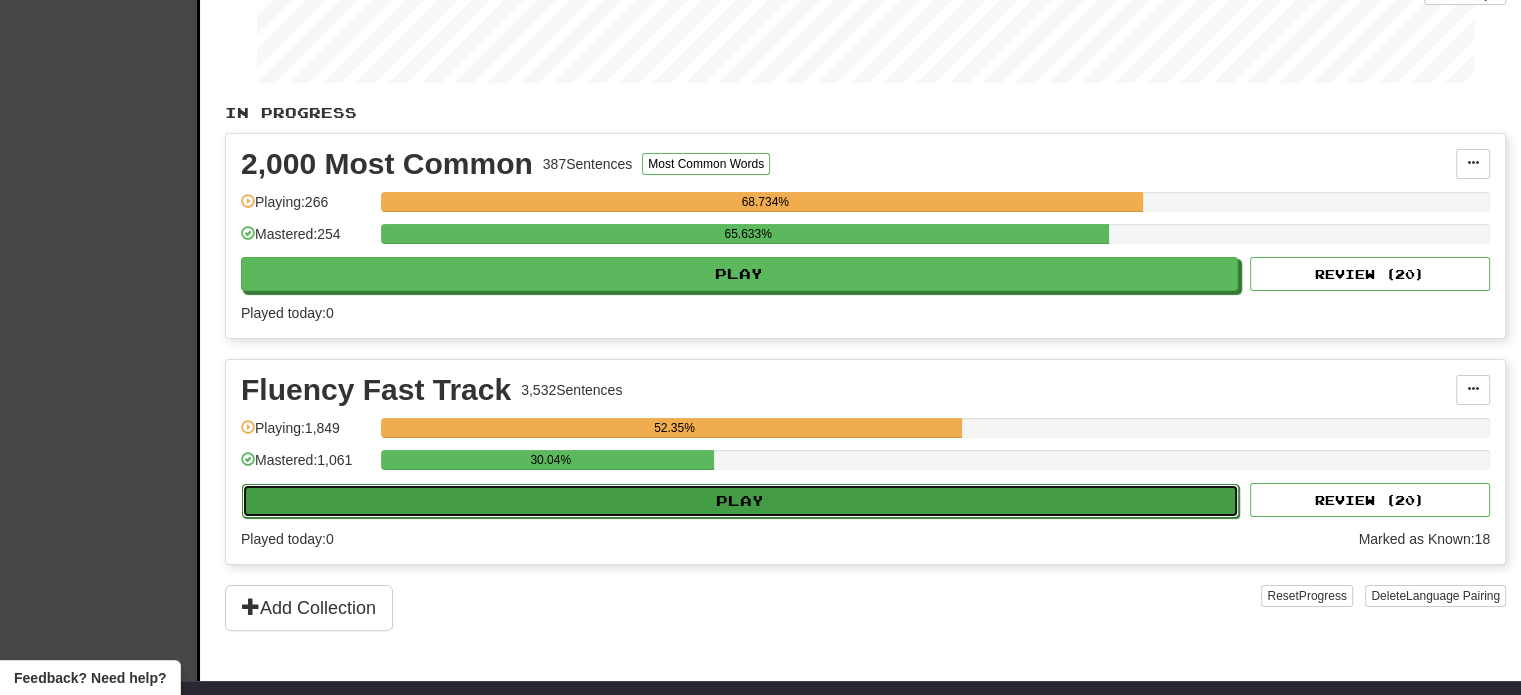 click on "Play" at bounding box center [740, 501] 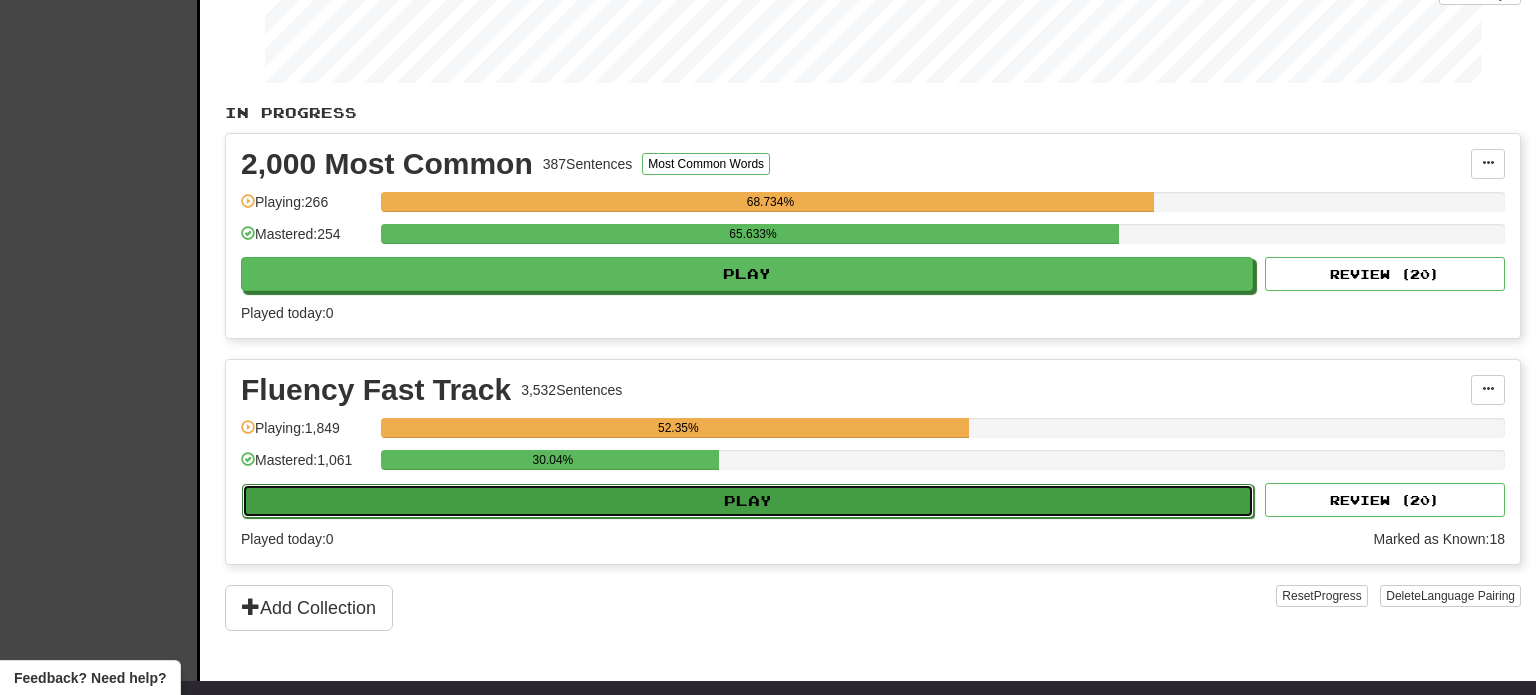 select on "**" 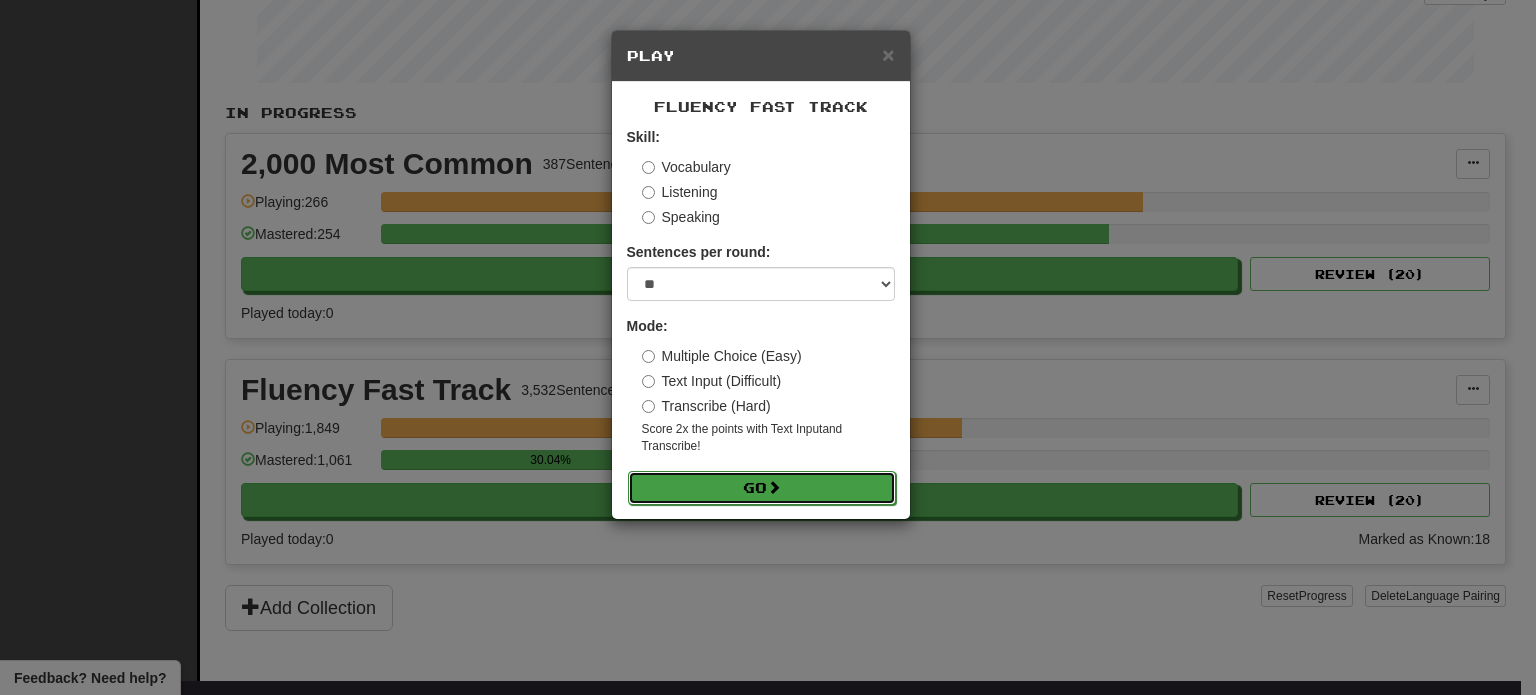 click on "Go" at bounding box center [762, 488] 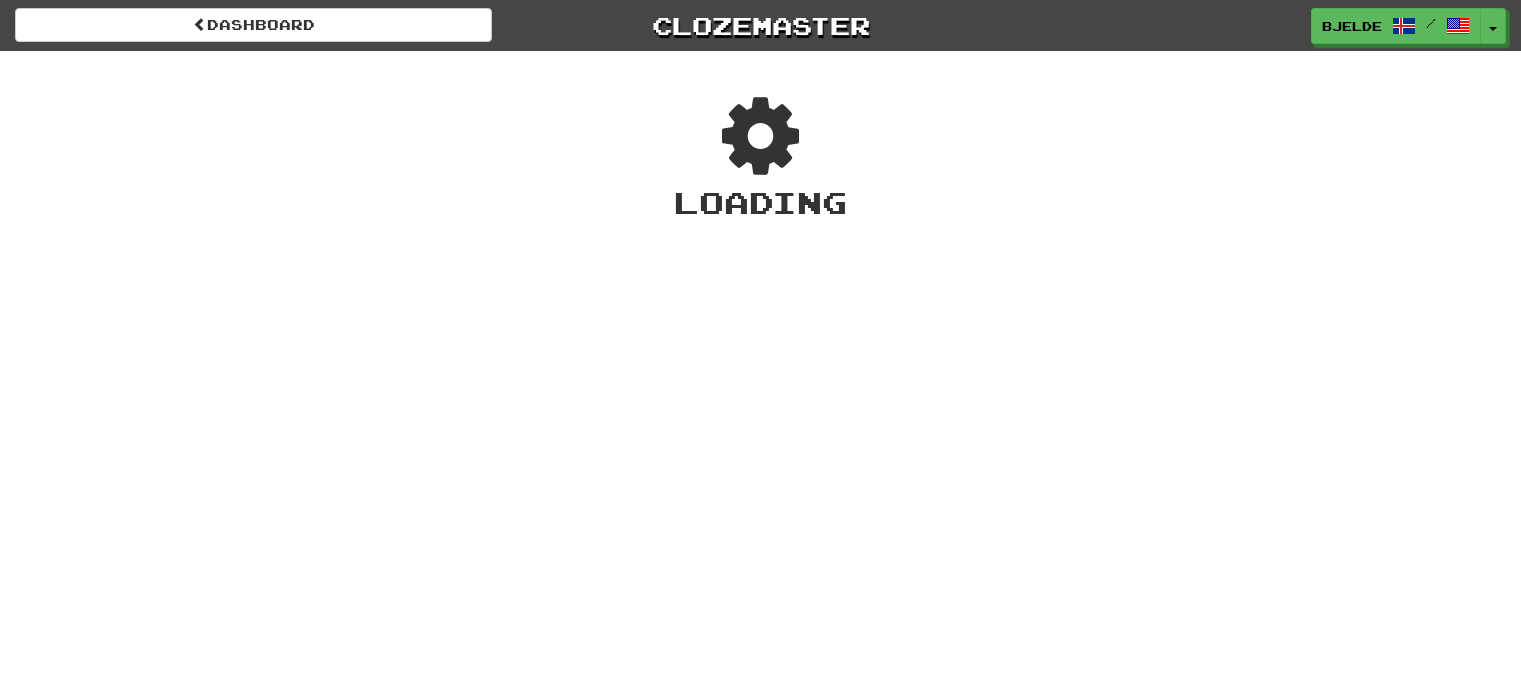 scroll, scrollTop: 0, scrollLeft: 0, axis: both 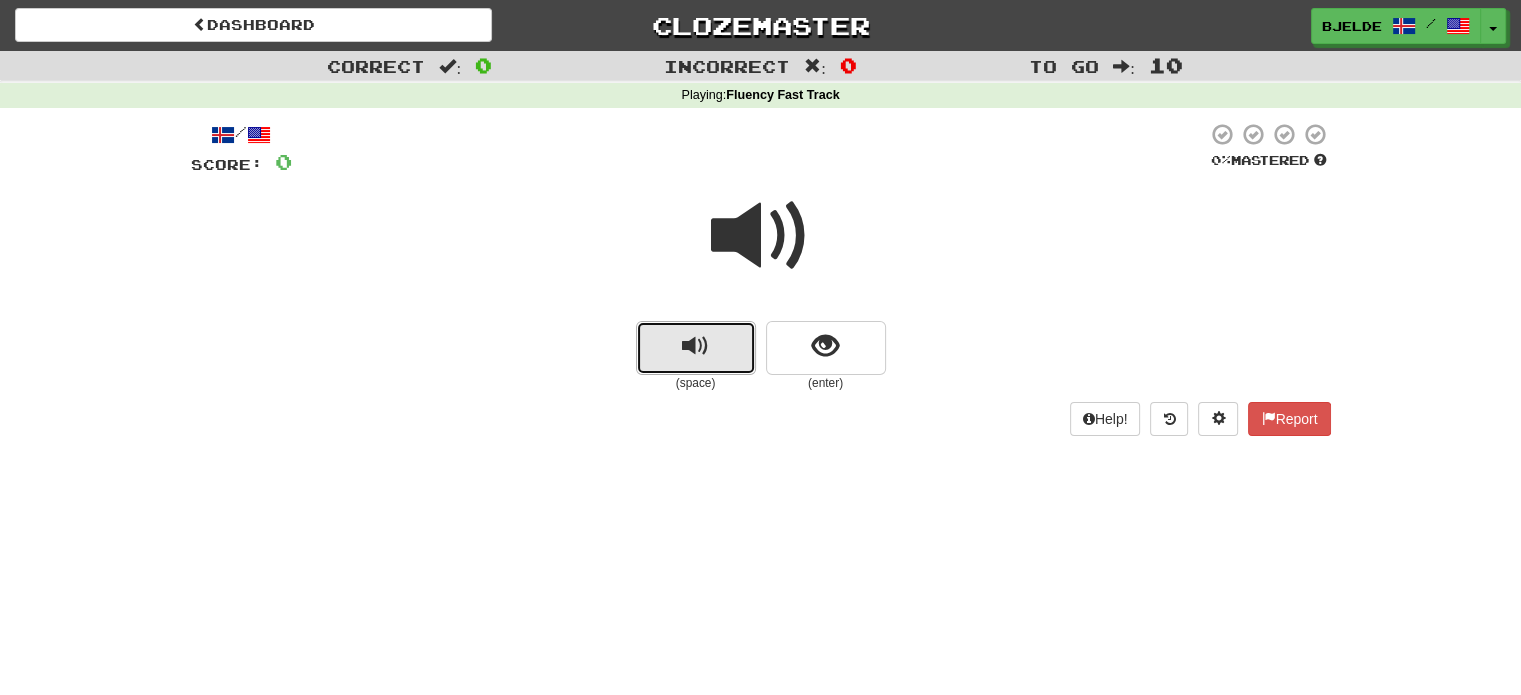 click at bounding box center (695, 346) 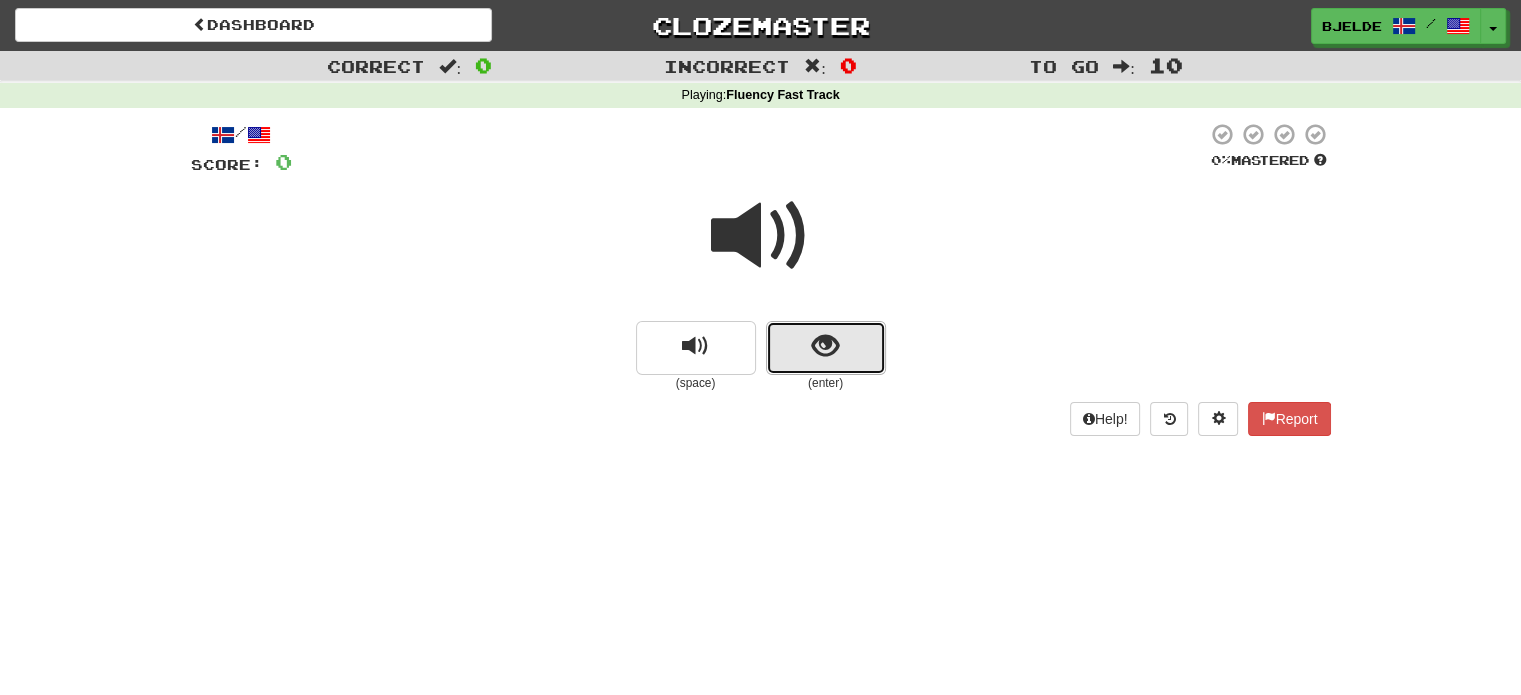 click at bounding box center [825, 346] 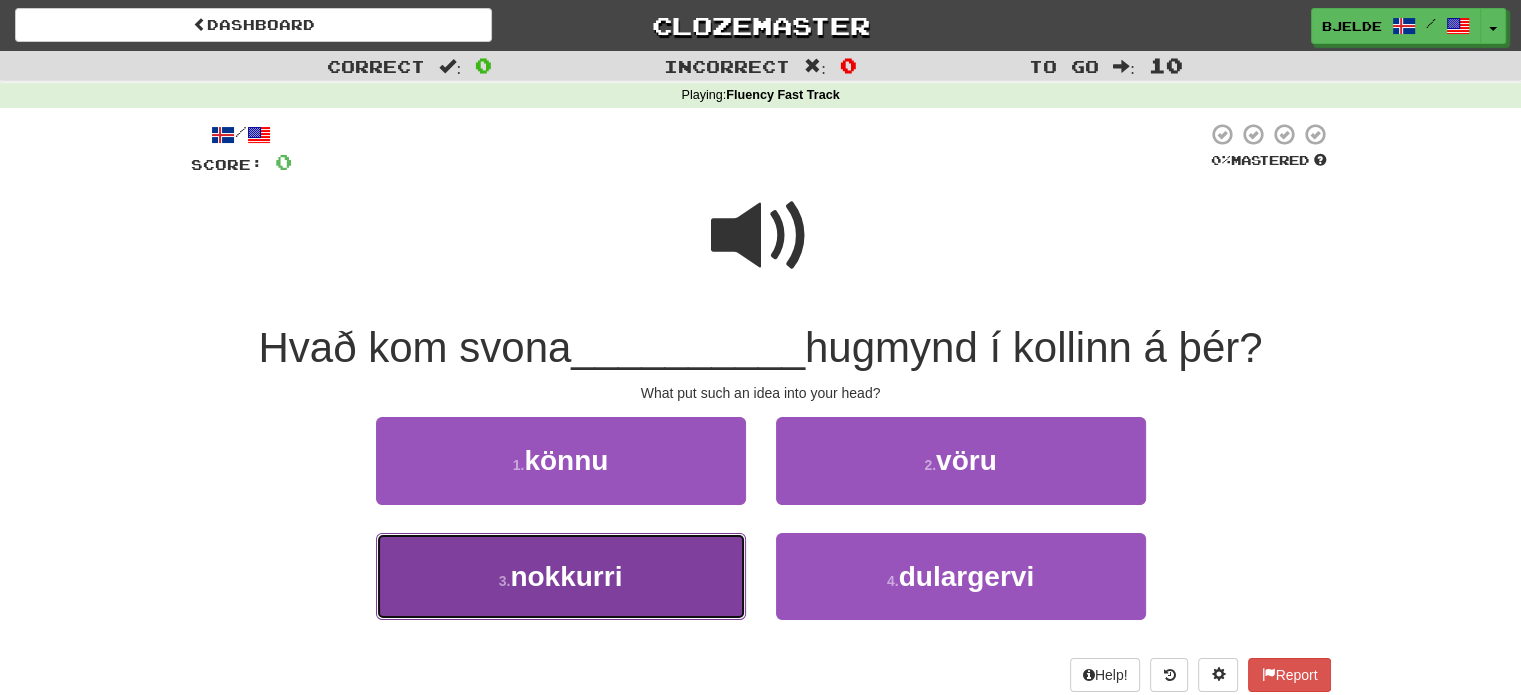 click on "nokkurri" at bounding box center (566, 576) 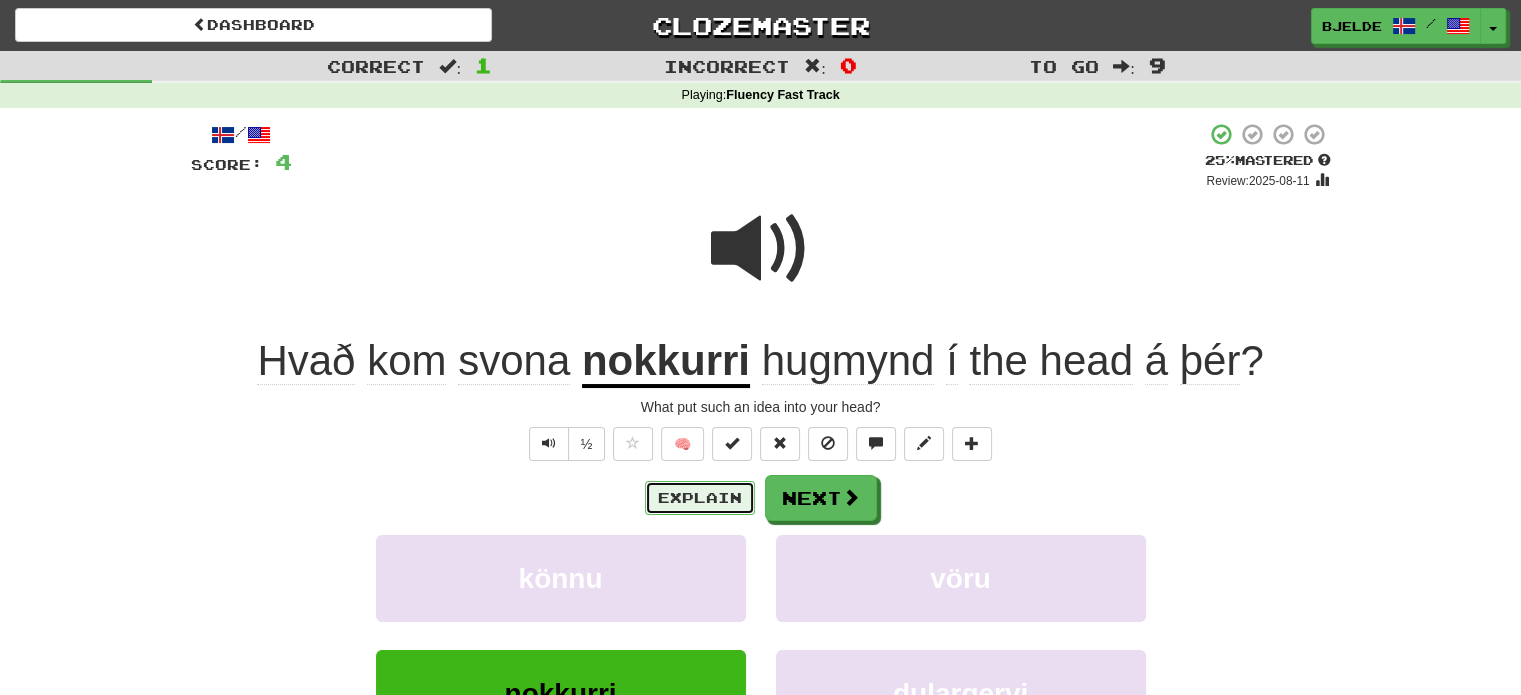 click on "Explain" at bounding box center [700, 498] 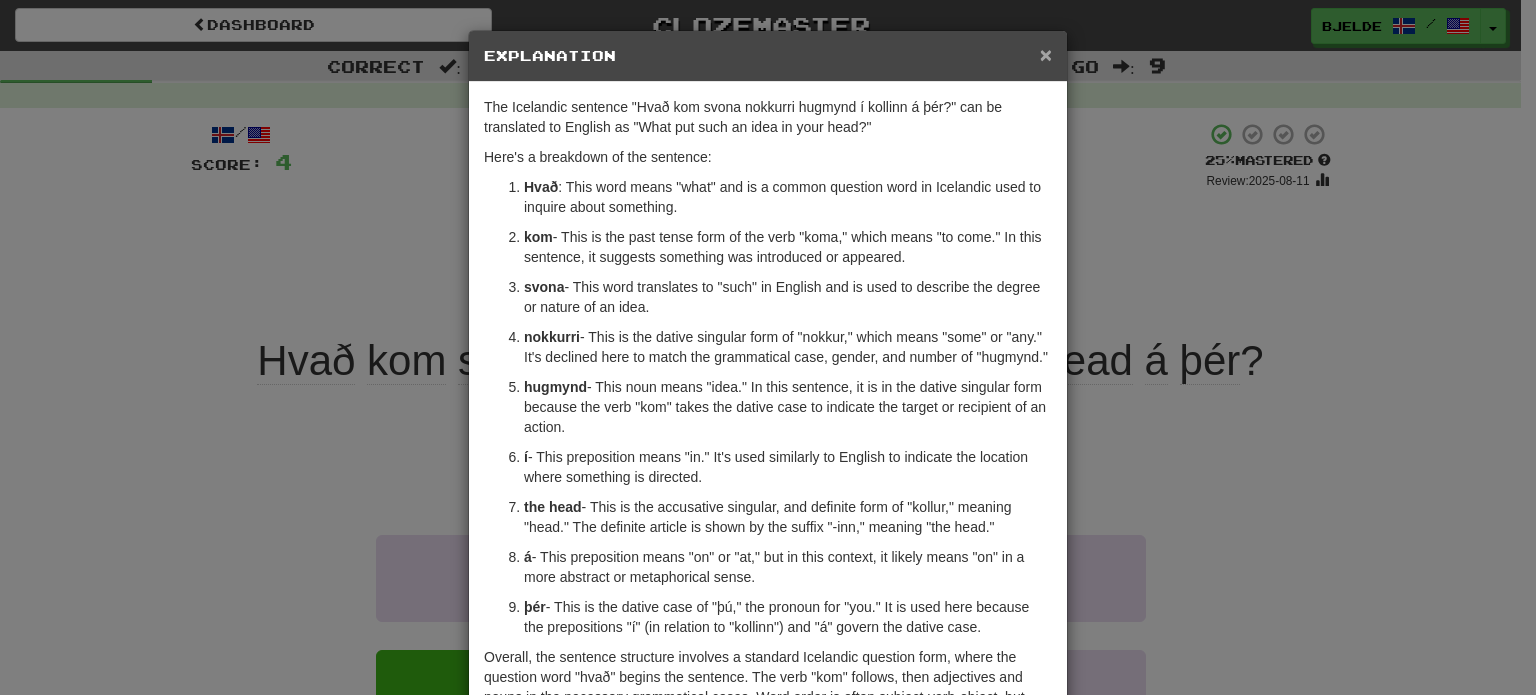 click on "×" at bounding box center [1046, 54] 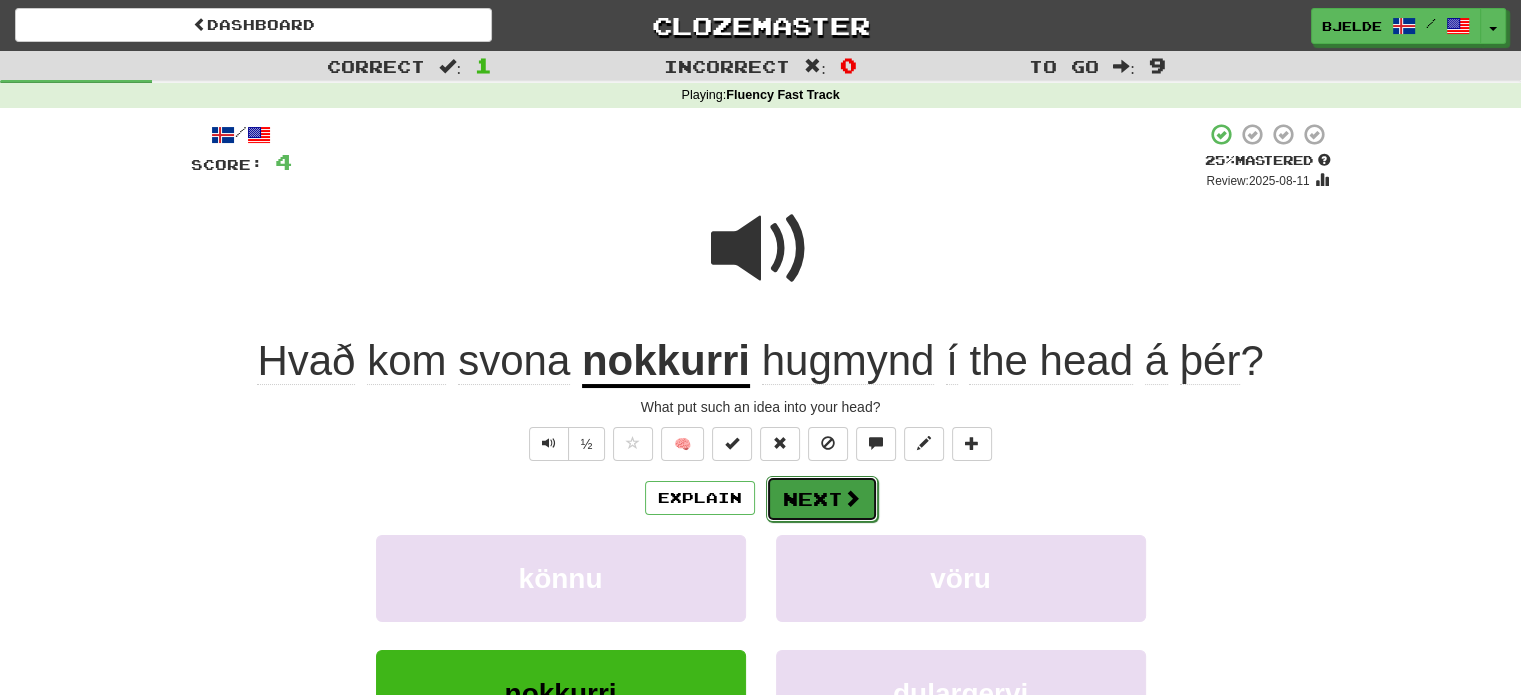click on "Next" at bounding box center (822, 499) 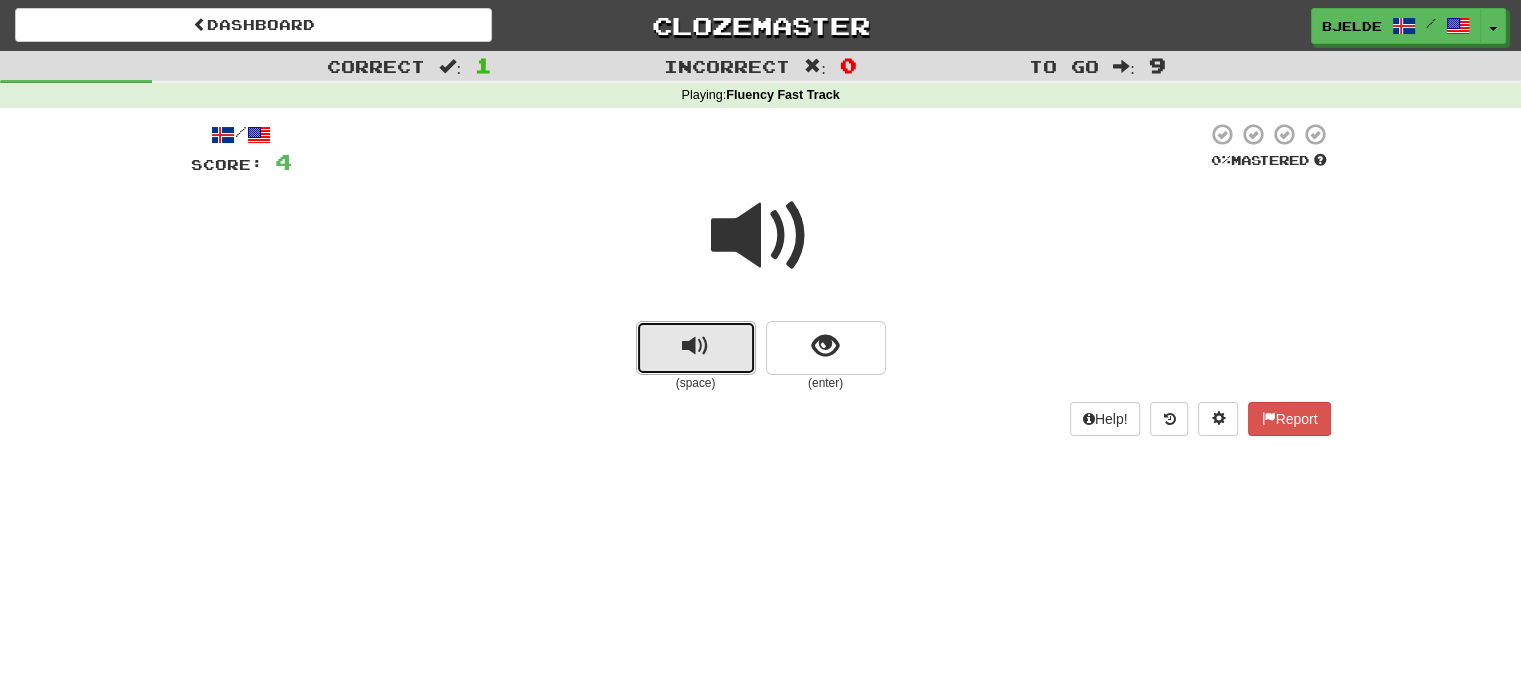 click at bounding box center [695, 346] 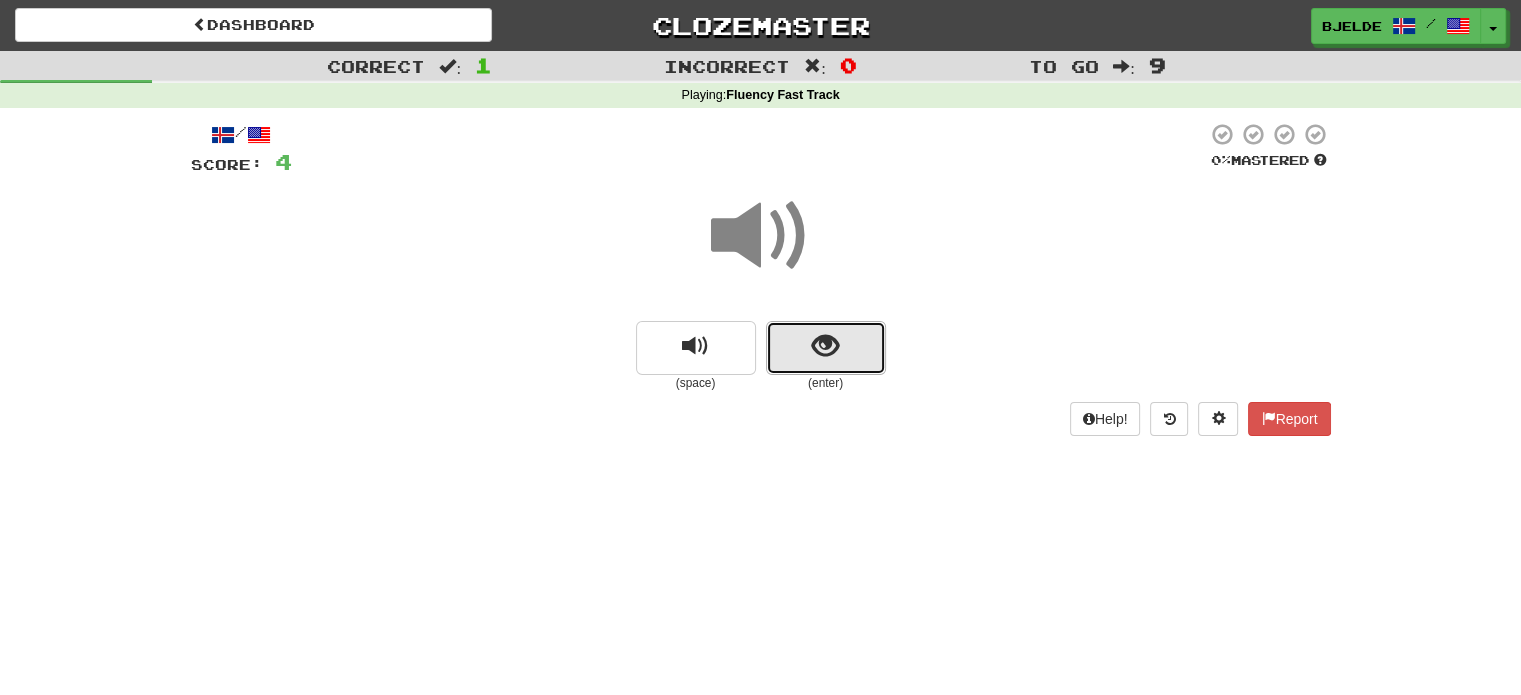 click at bounding box center [826, 348] 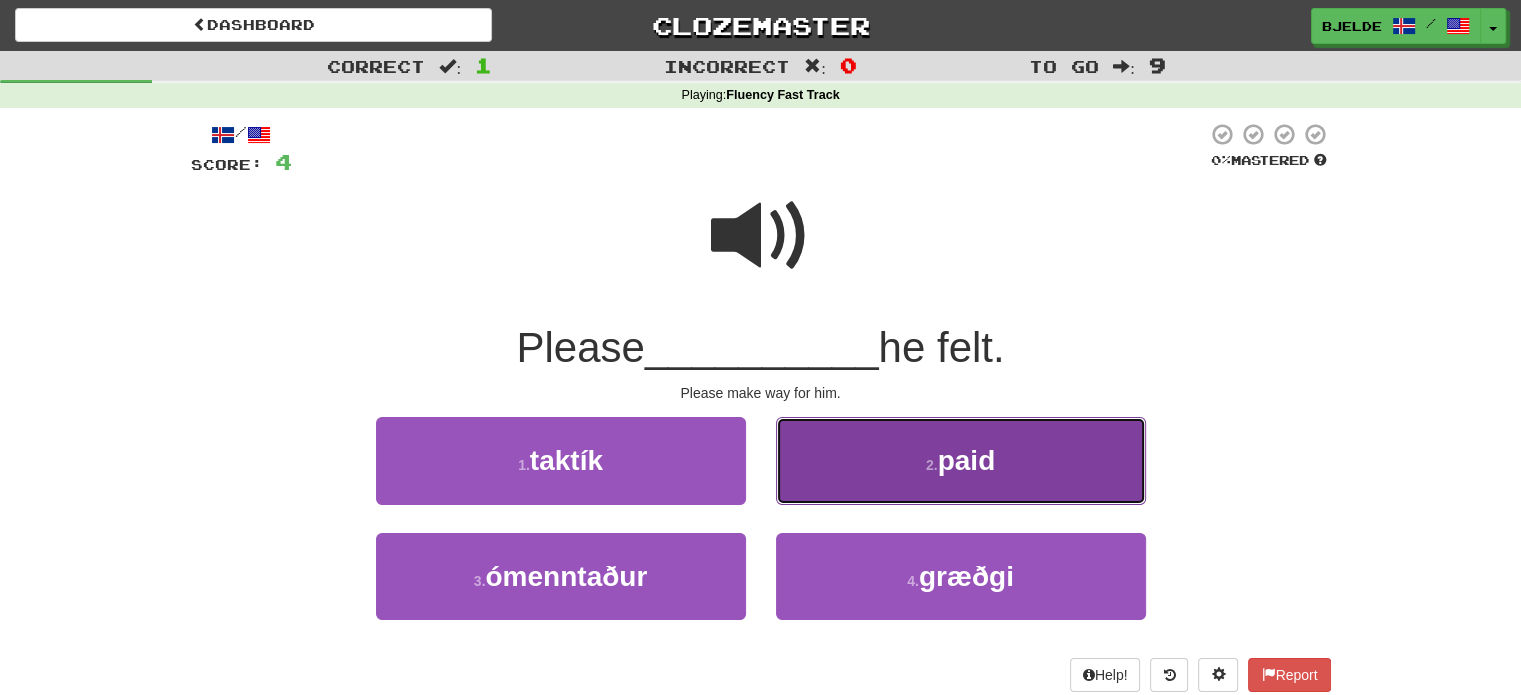 click on "2 .  greiddu" at bounding box center (961, 460) 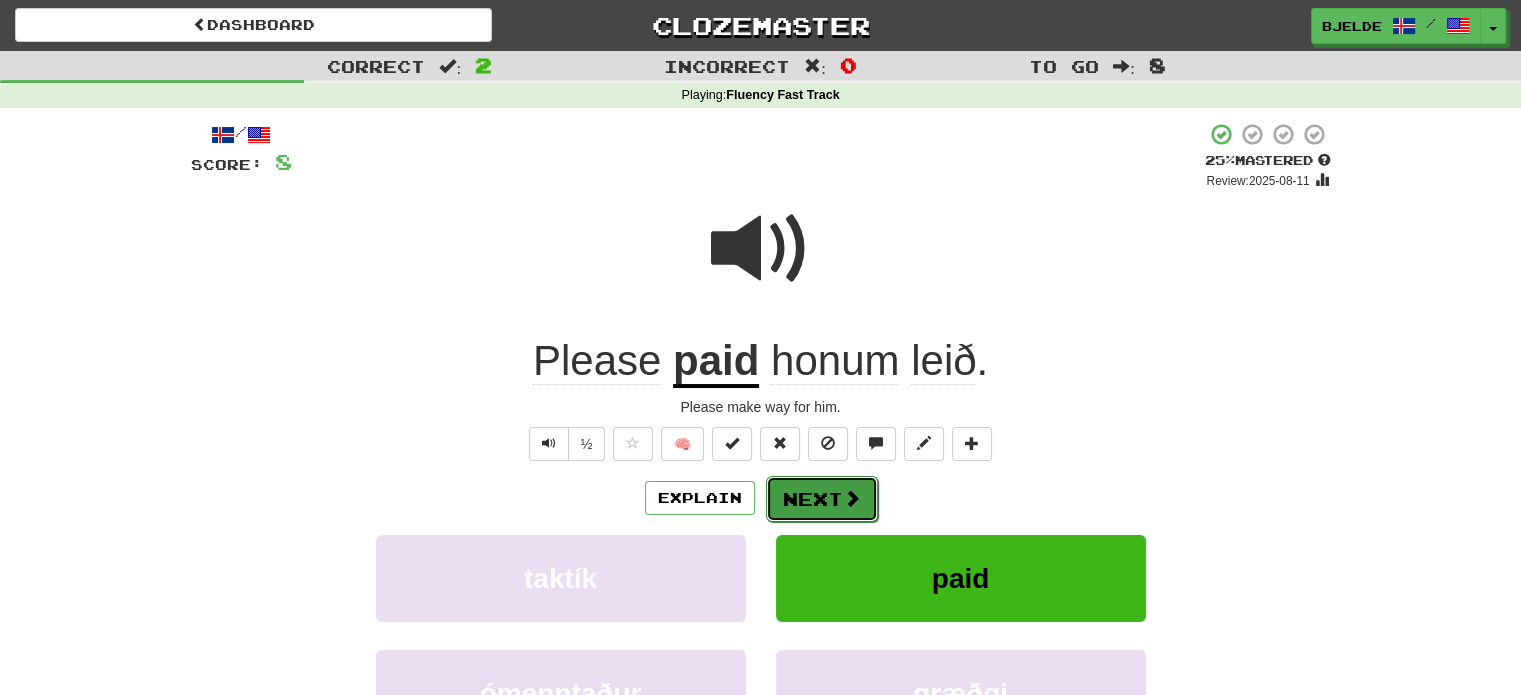 click on "Next" at bounding box center [822, 499] 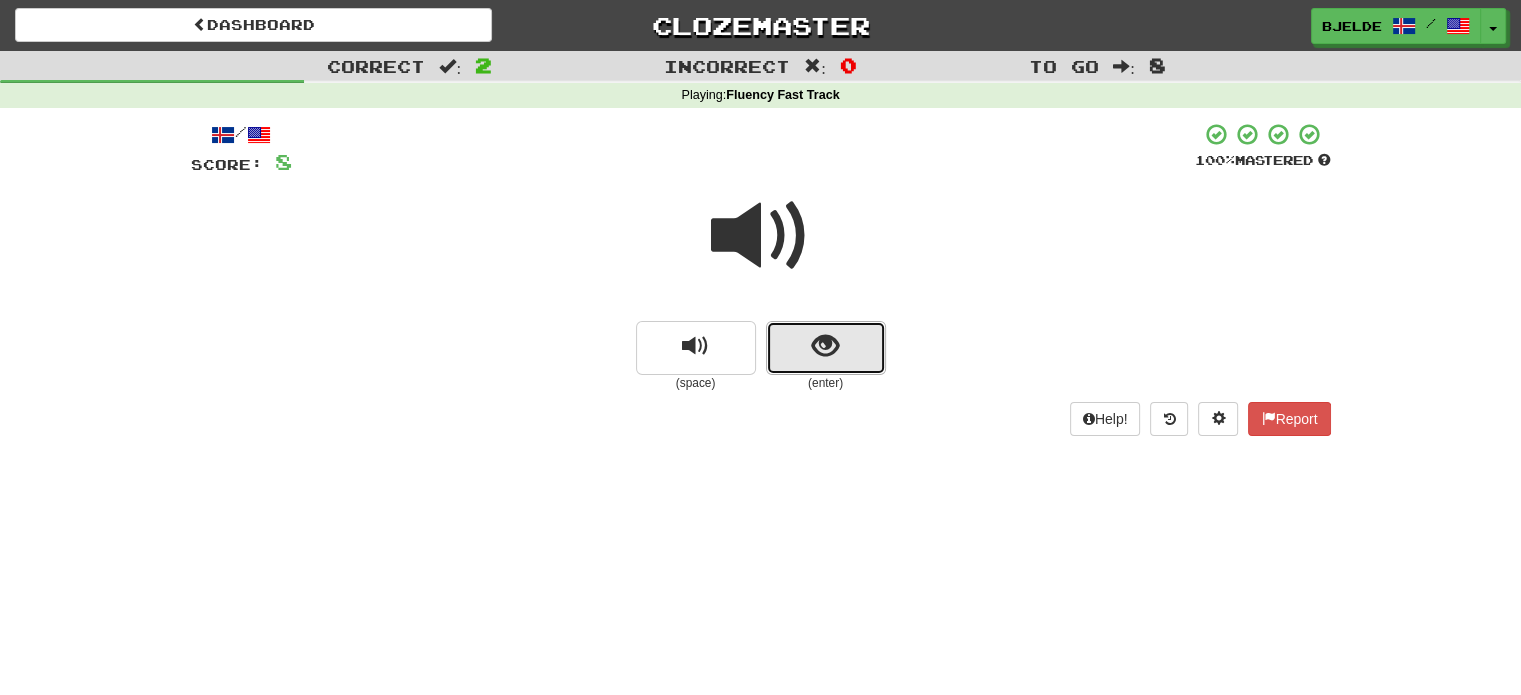 click at bounding box center [826, 348] 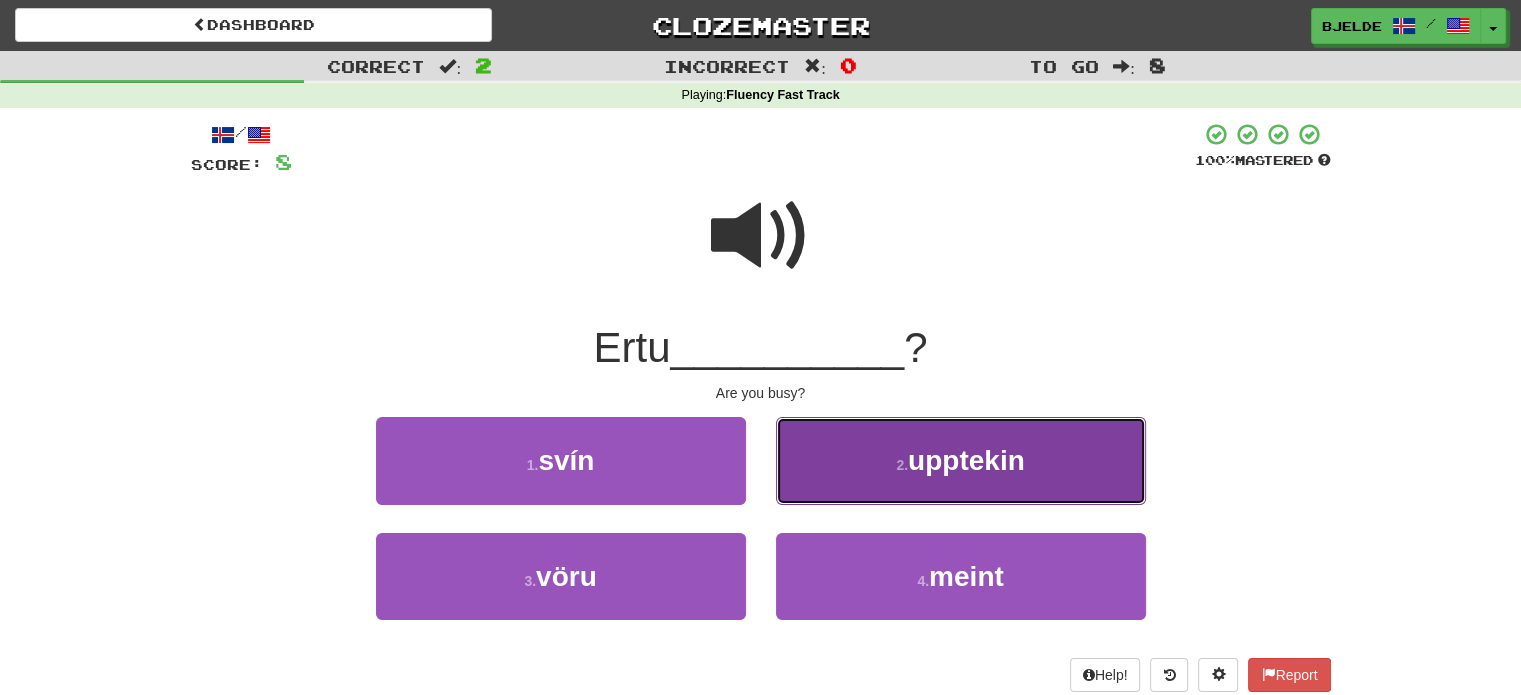 click on "2 .  upptekin" at bounding box center (961, 460) 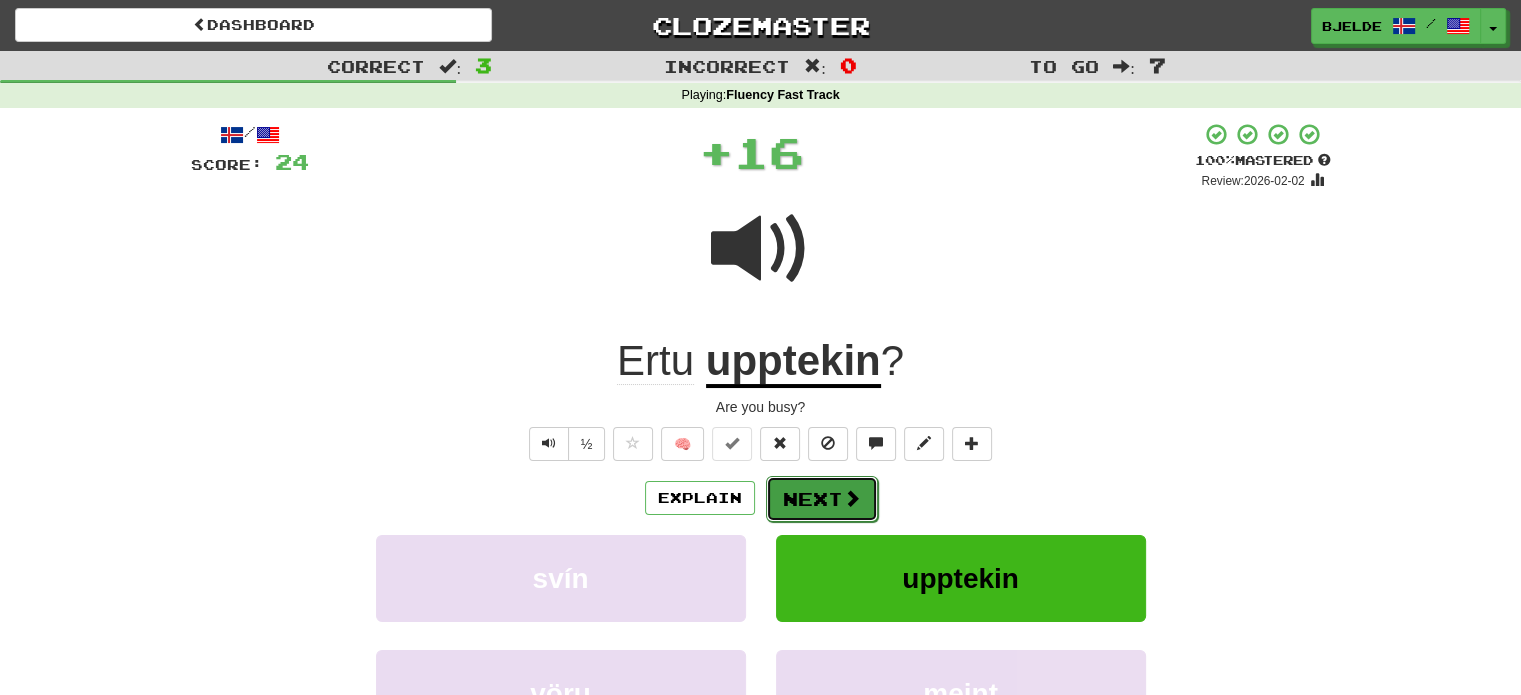 click on "Next" at bounding box center [822, 499] 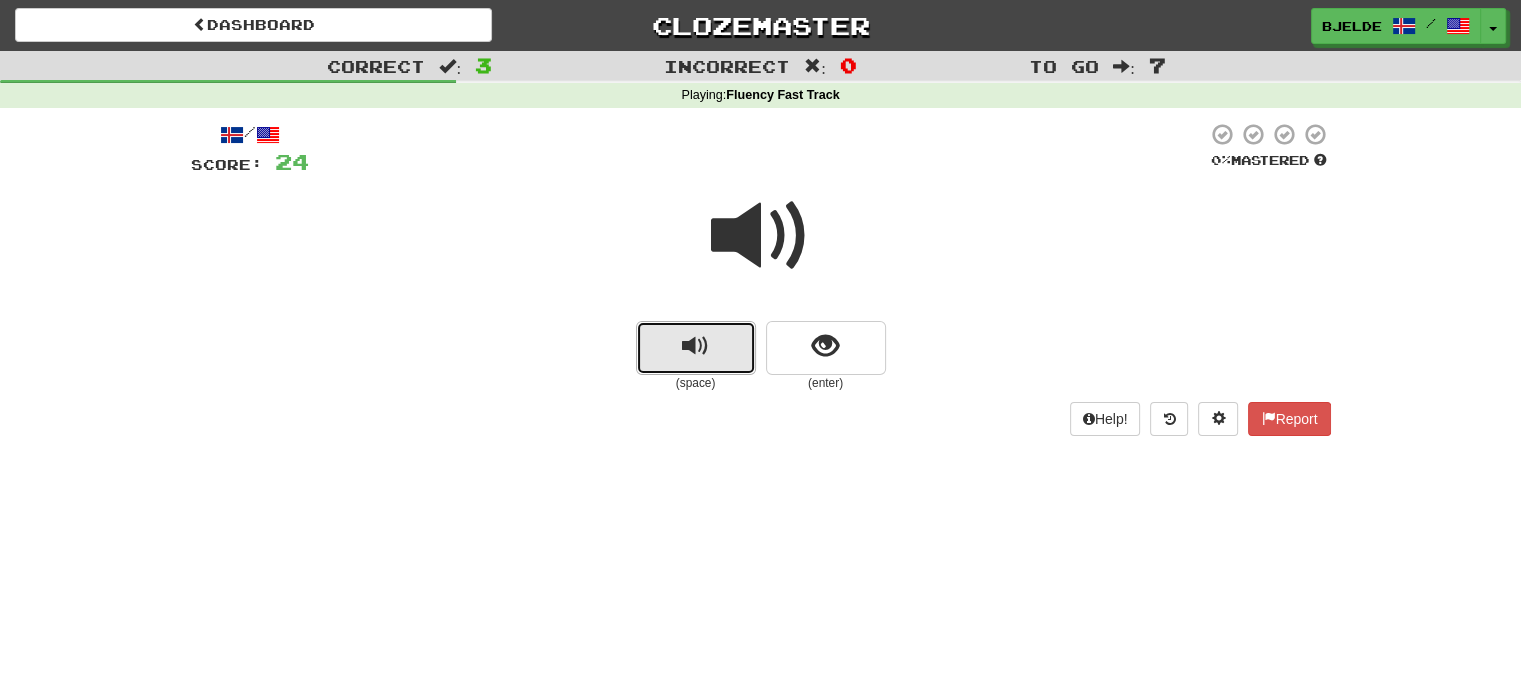 click at bounding box center [696, 348] 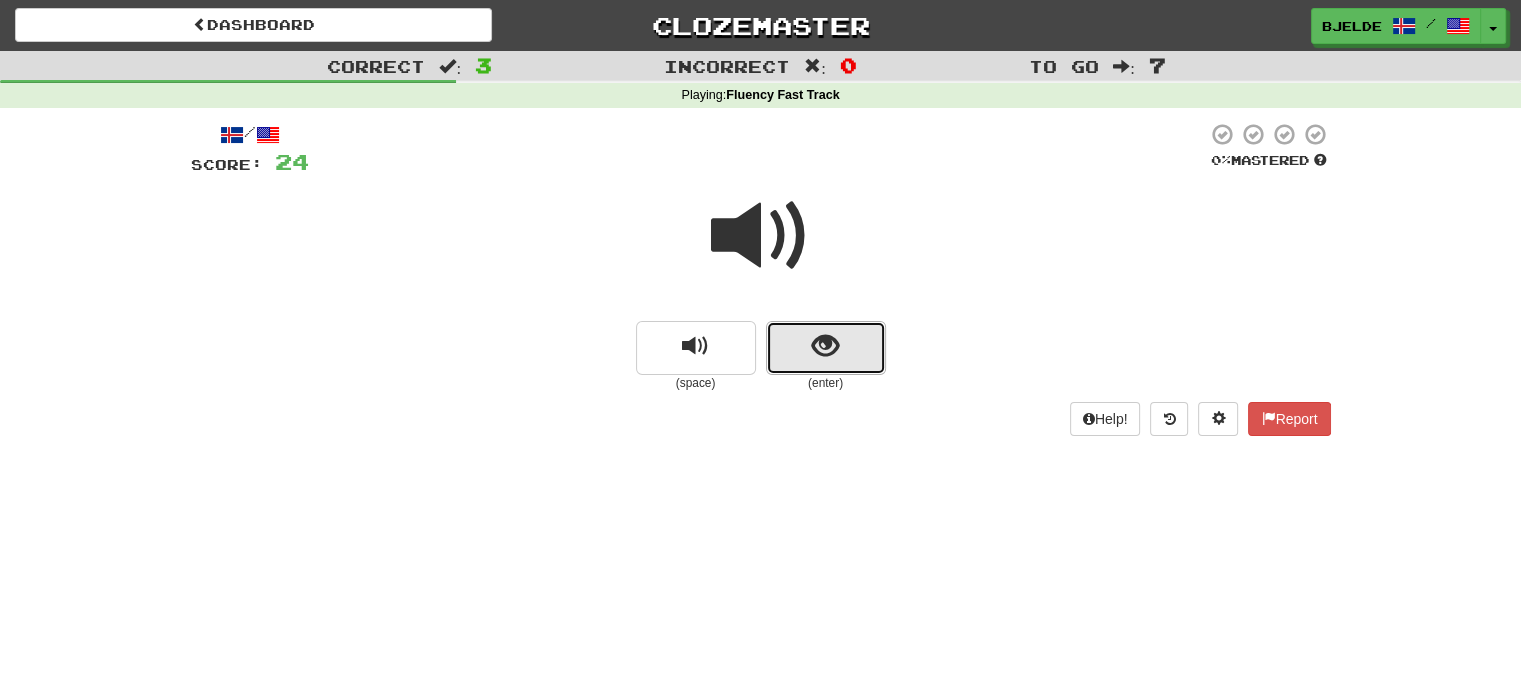 click at bounding box center [826, 348] 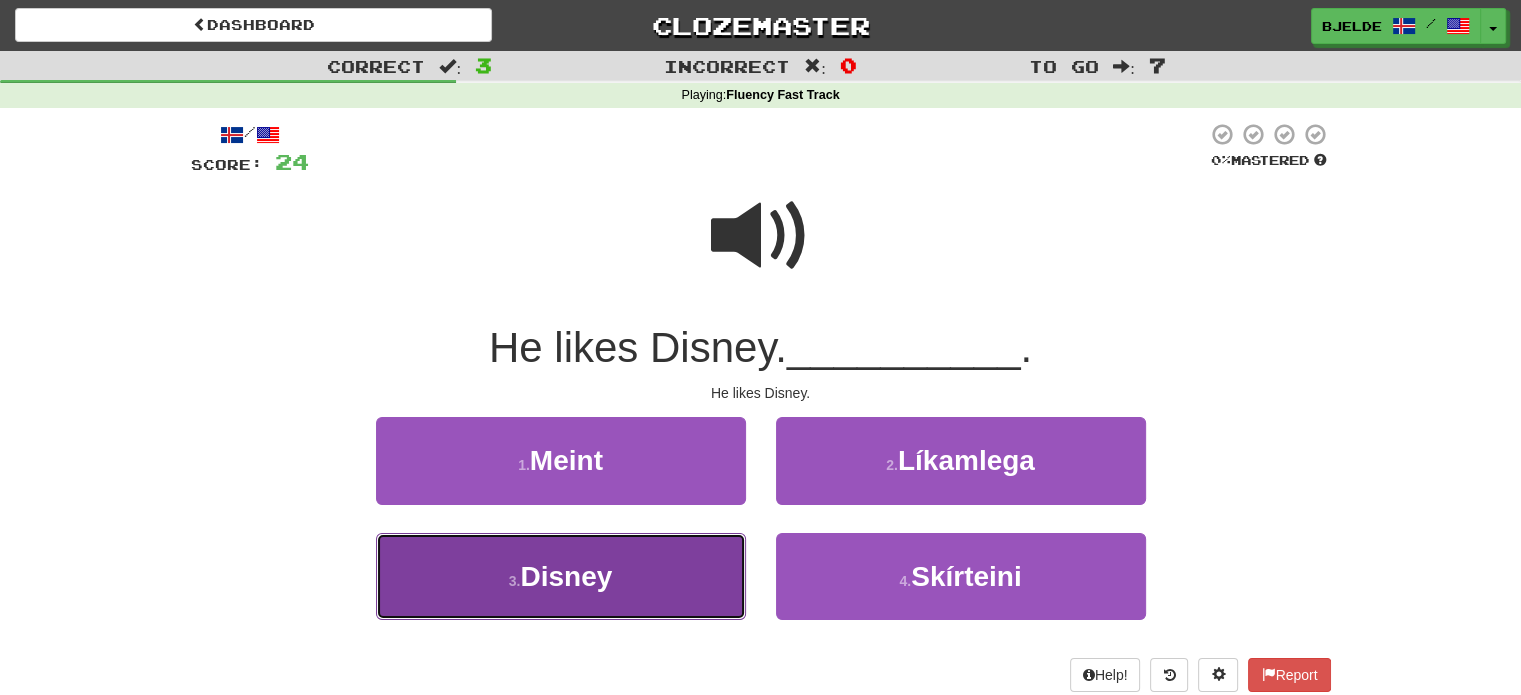 click on "3 .  Disney" at bounding box center (561, 576) 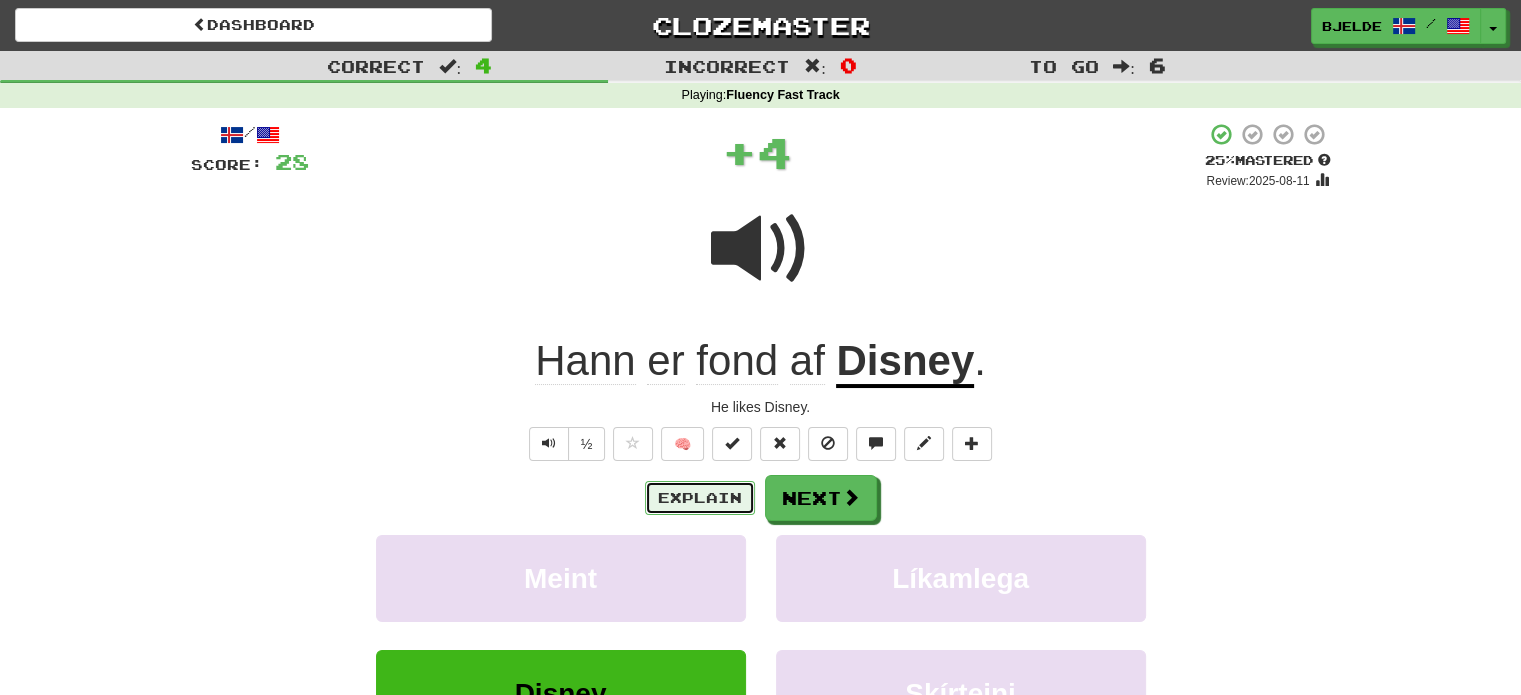 click on "Explain" at bounding box center (700, 498) 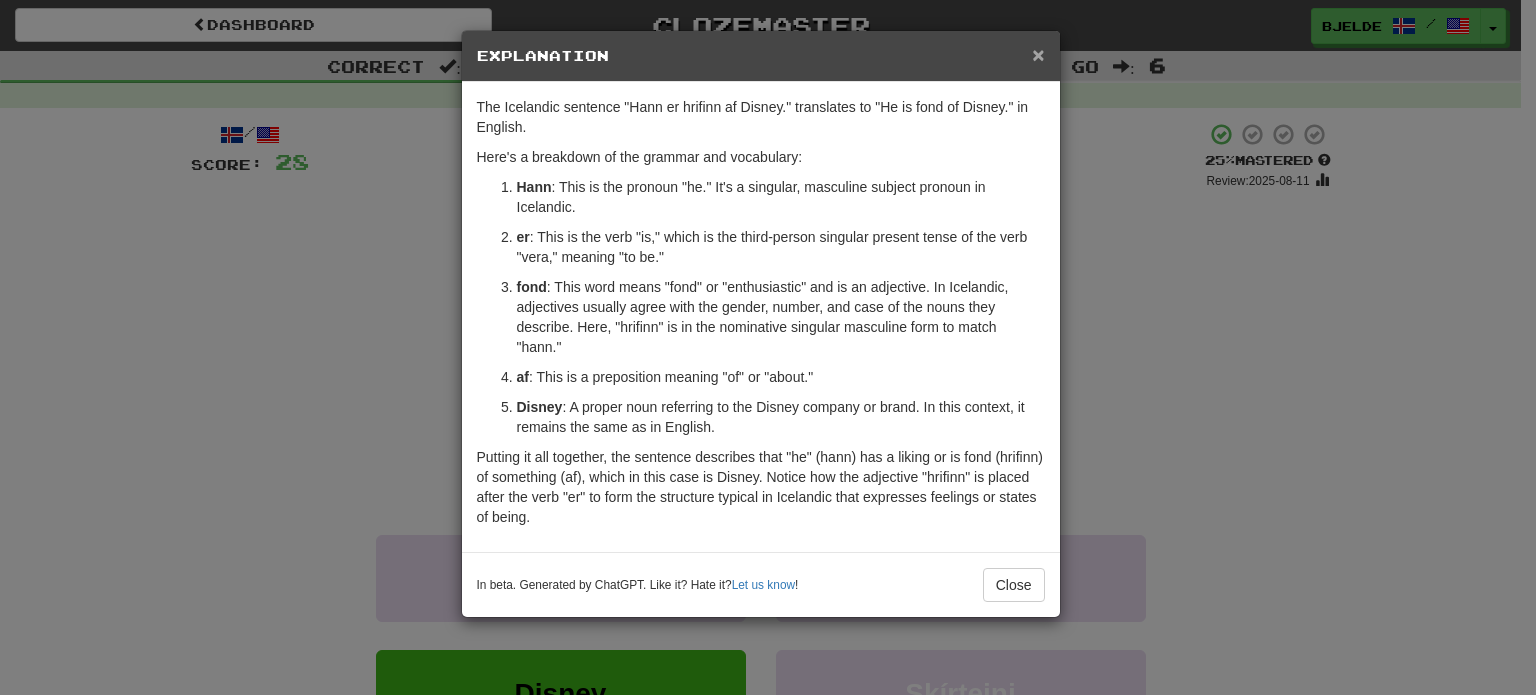 click on "×" at bounding box center [1038, 54] 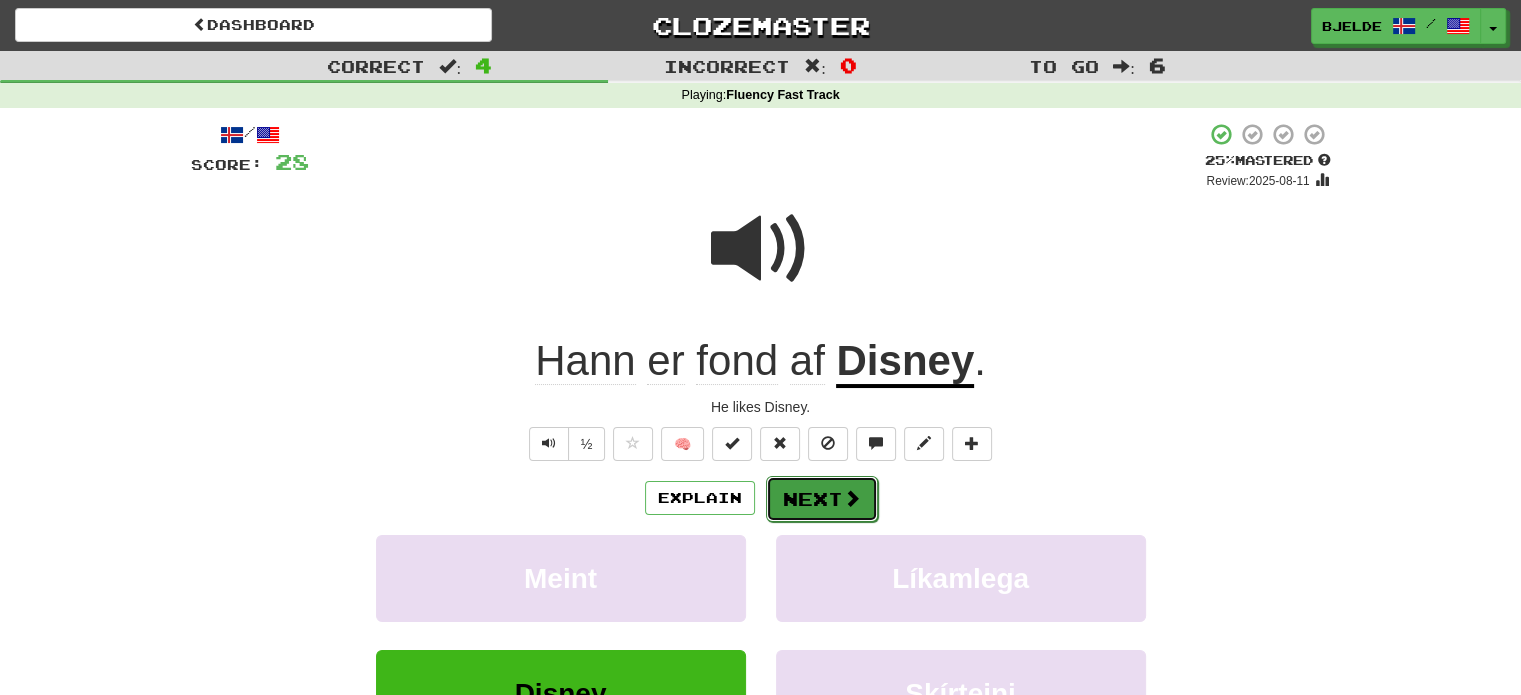 click on "Next" at bounding box center (822, 499) 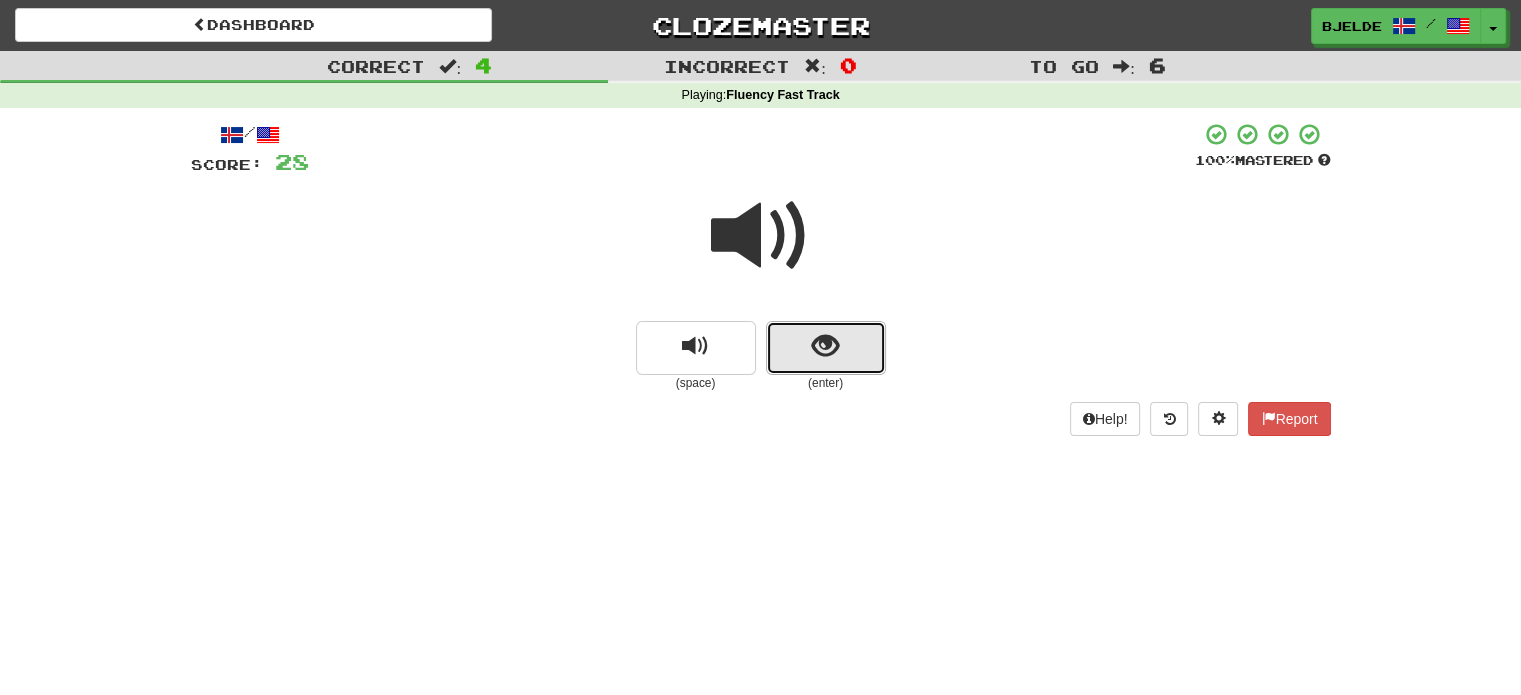 click at bounding box center (825, 346) 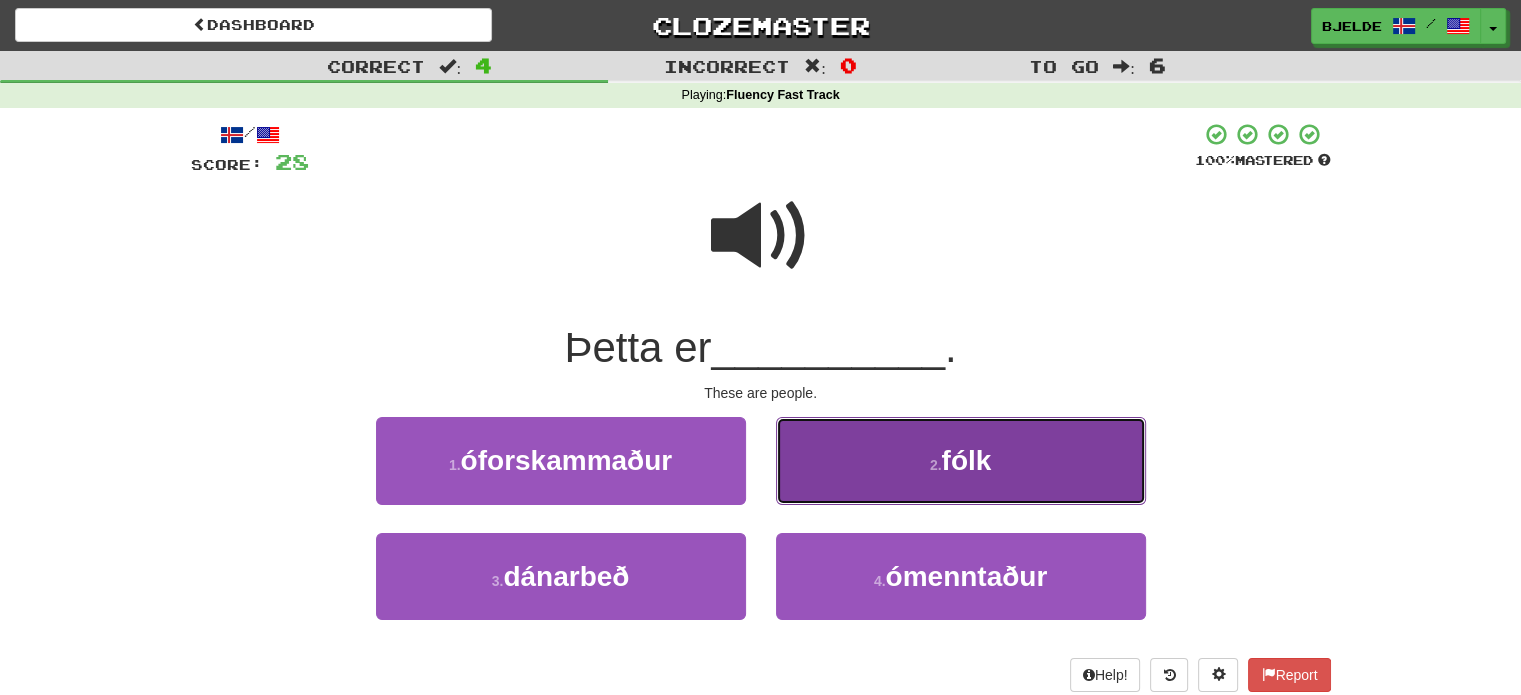 click on "2 .  fólk" at bounding box center (961, 460) 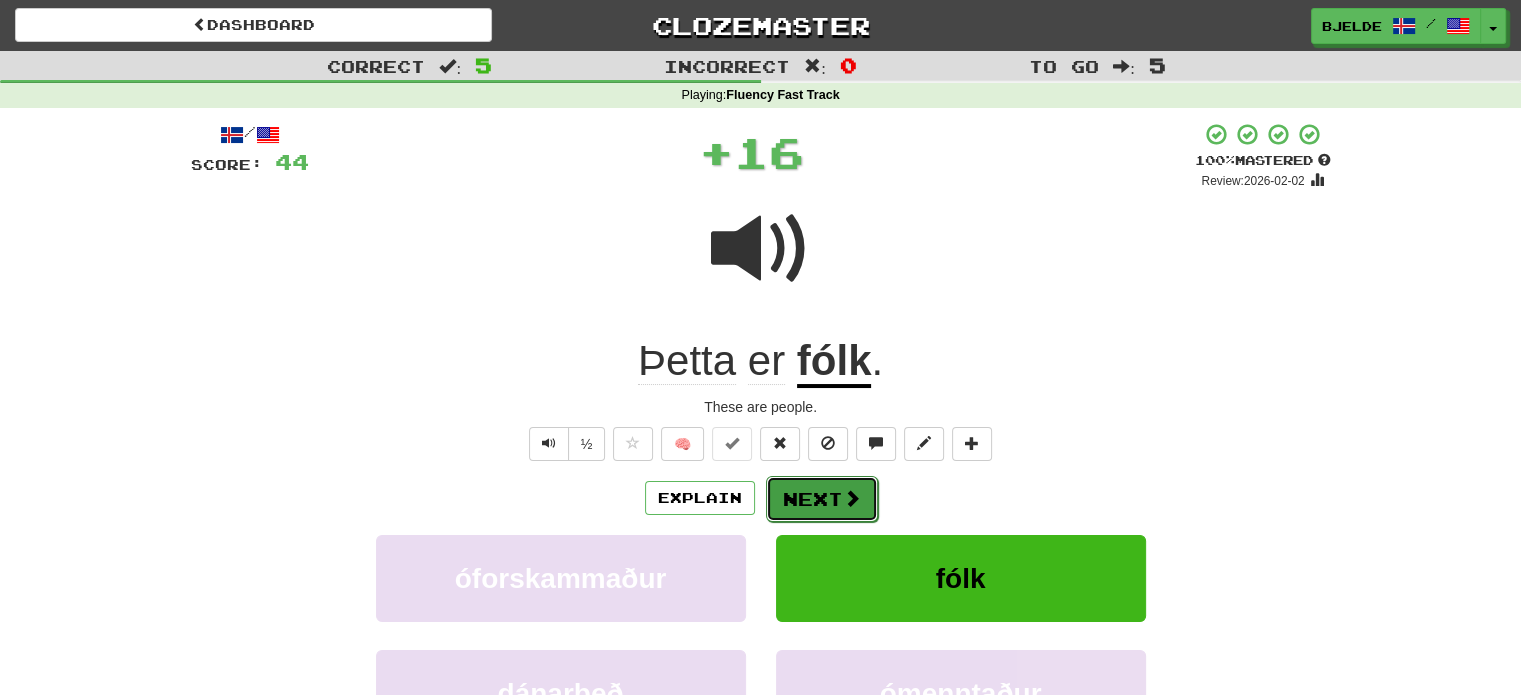 click on "Next" at bounding box center (822, 499) 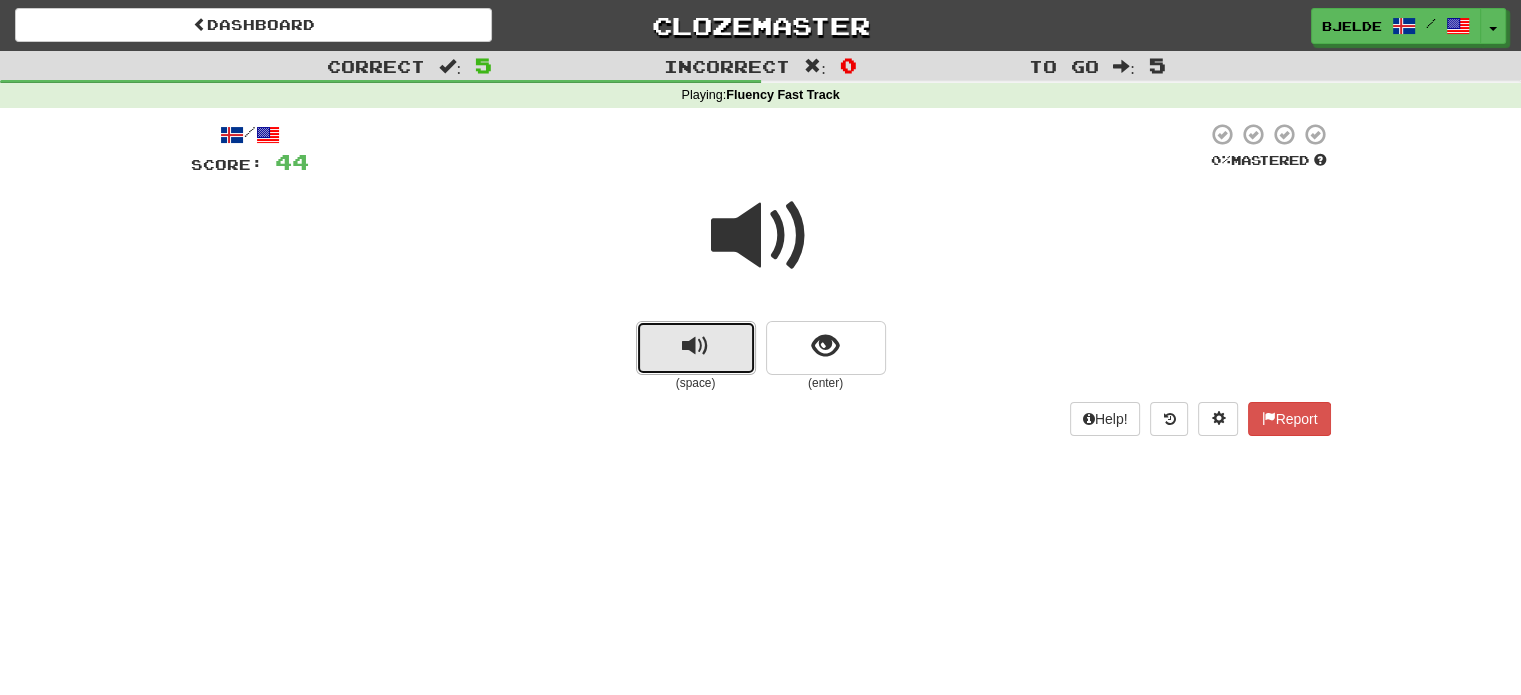 click at bounding box center (696, 348) 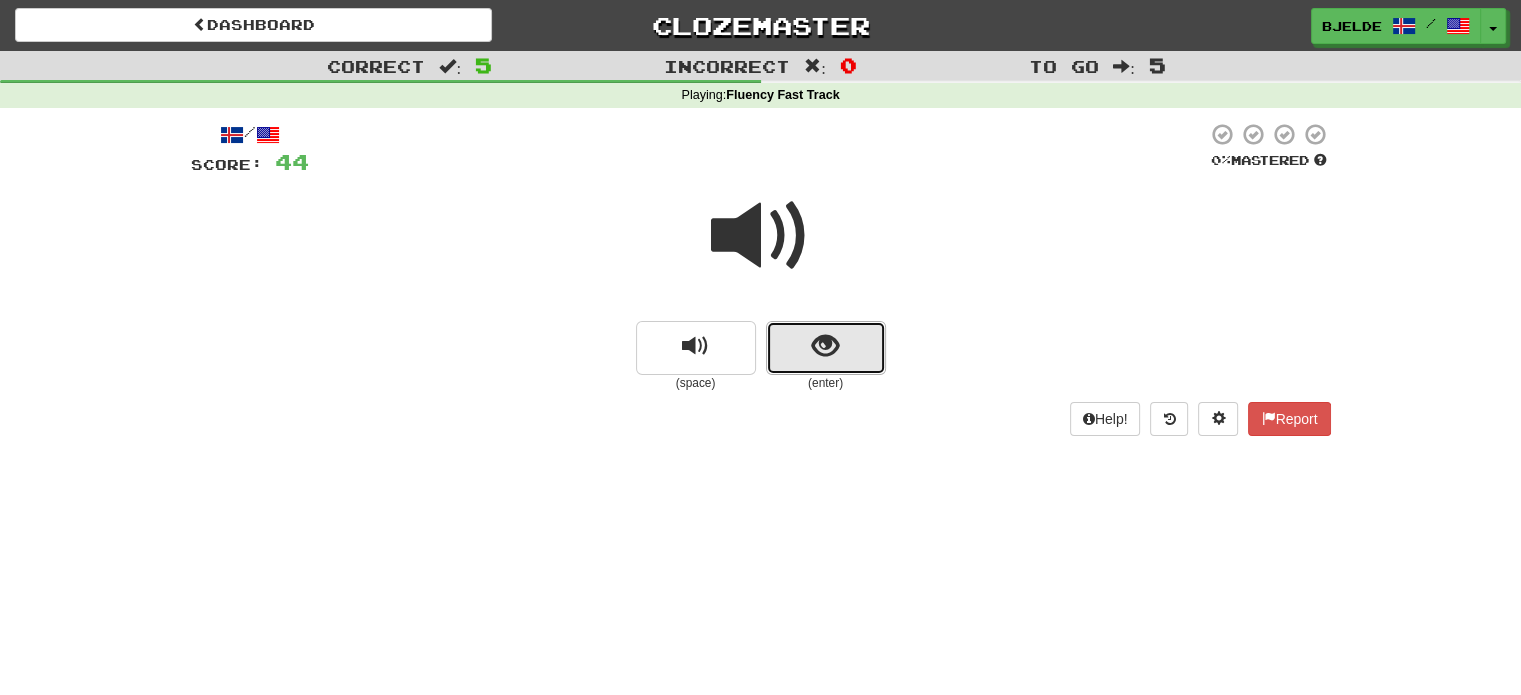 click at bounding box center (826, 348) 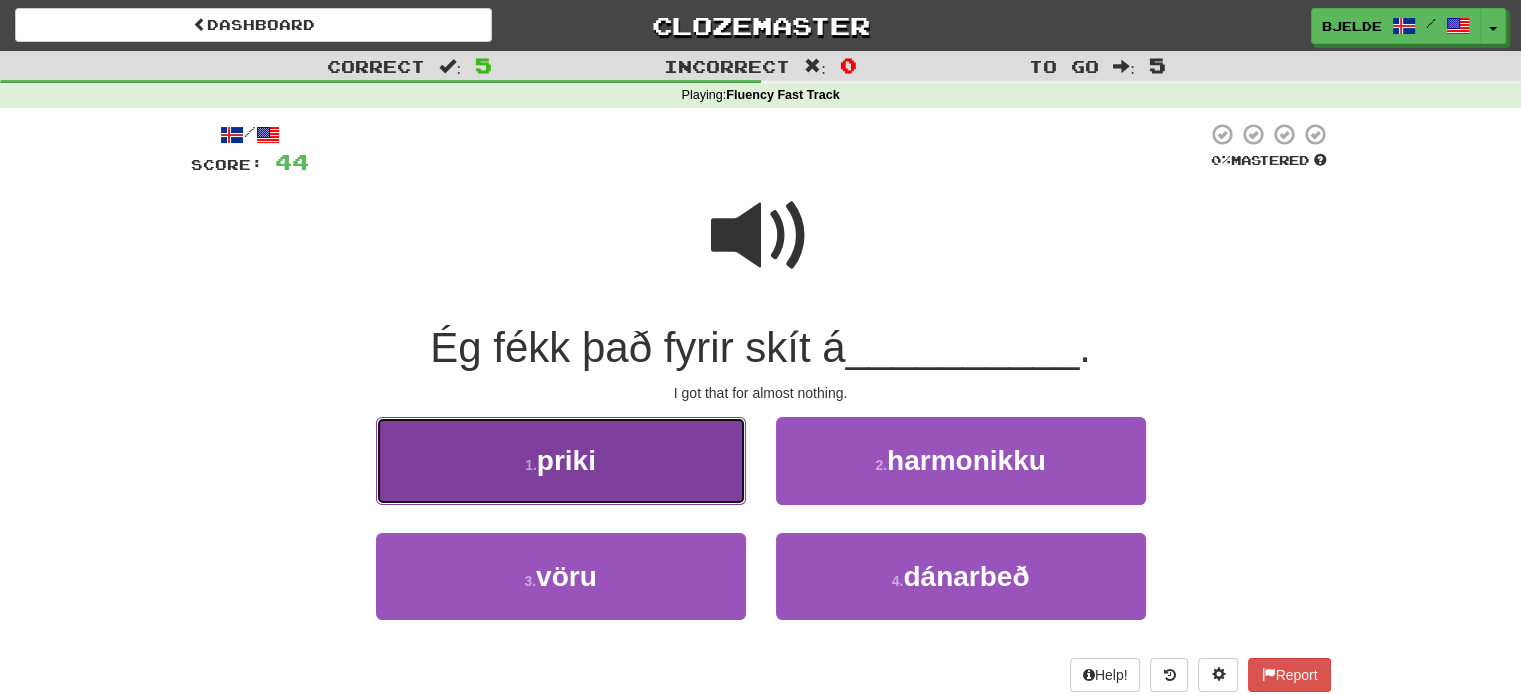 click on "1 .  priki" at bounding box center [561, 460] 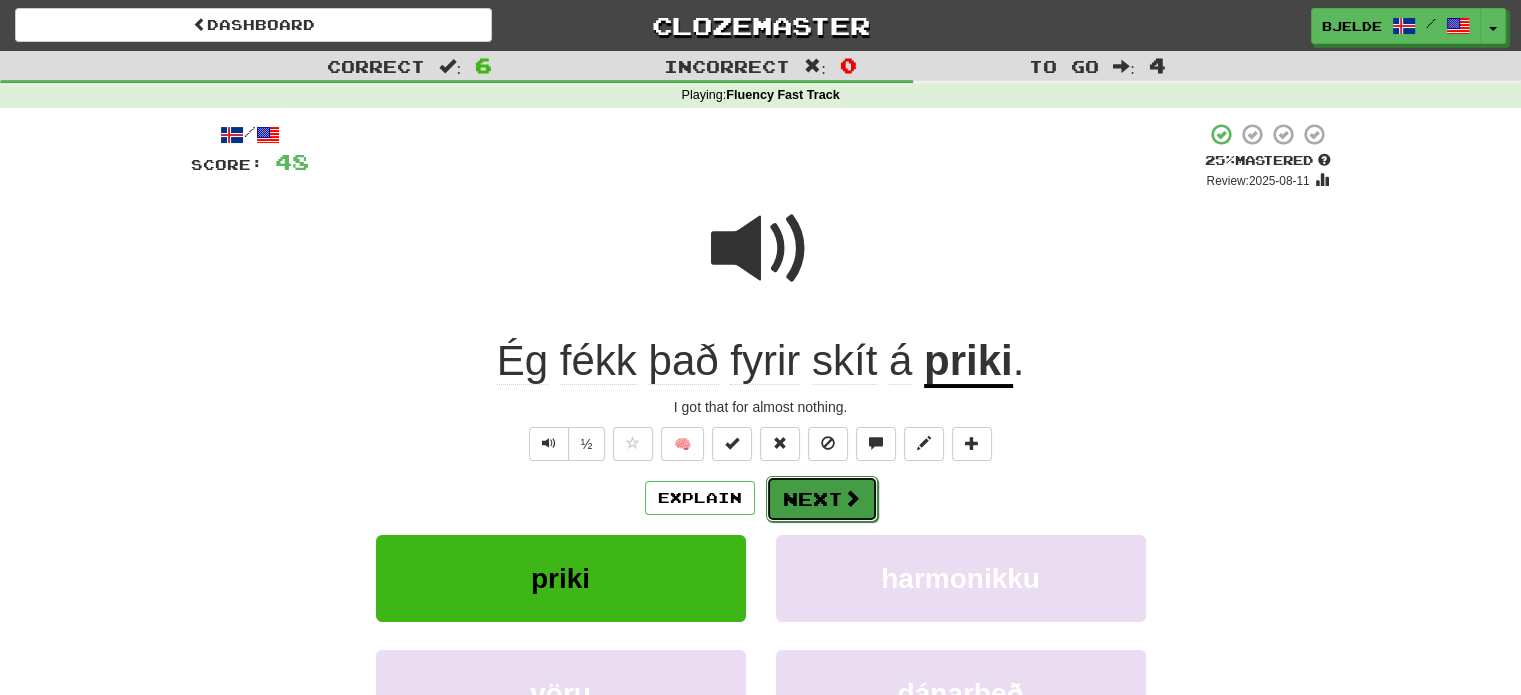 click on "Next" at bounding box center [822, 499] 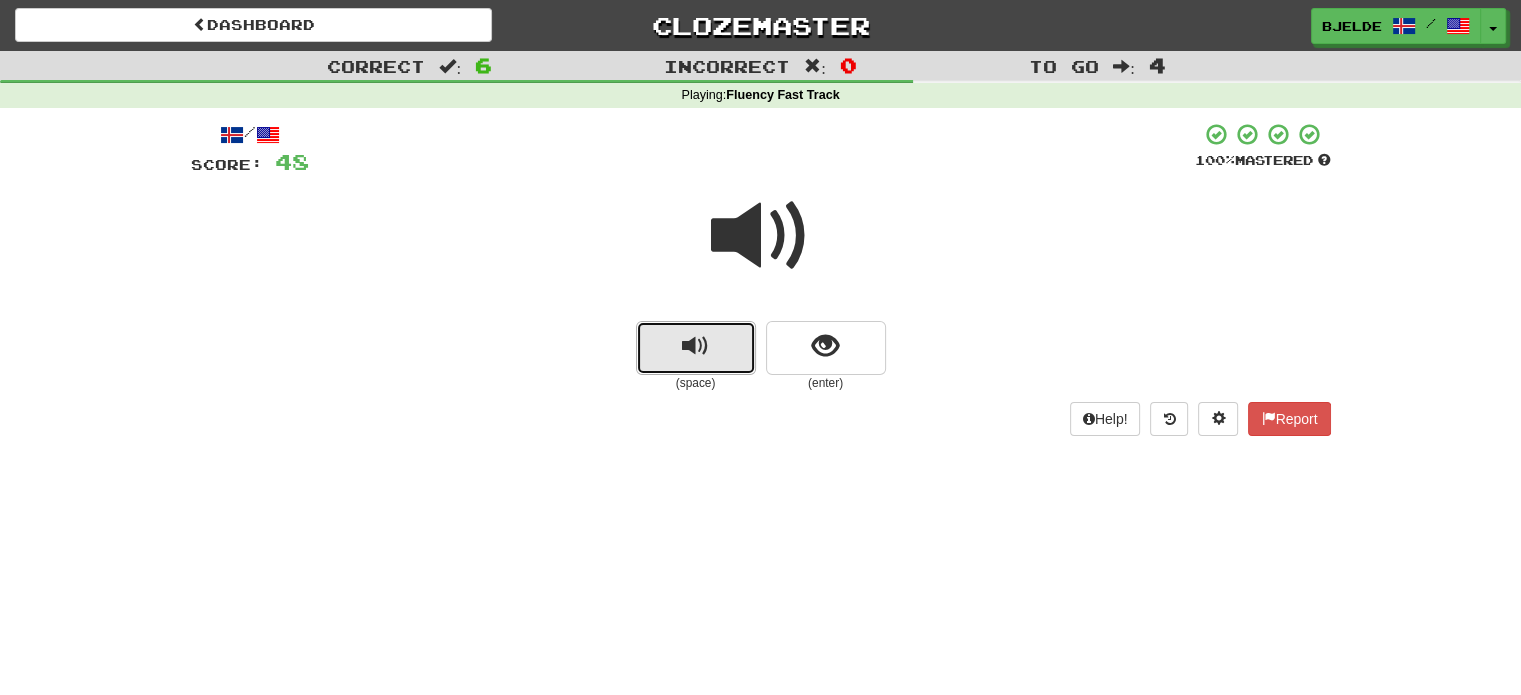 click at bounding box center (695, 346) 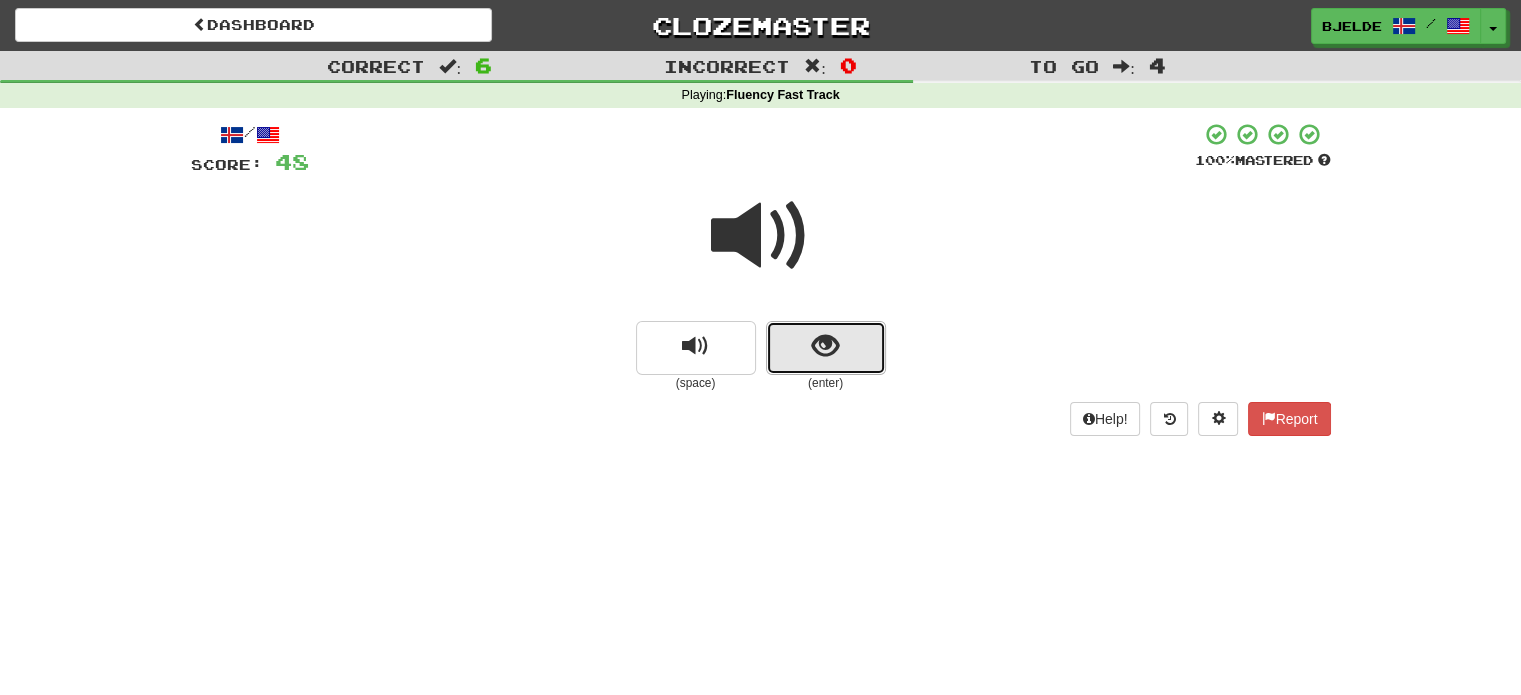 click at bounding box center (826, 348) 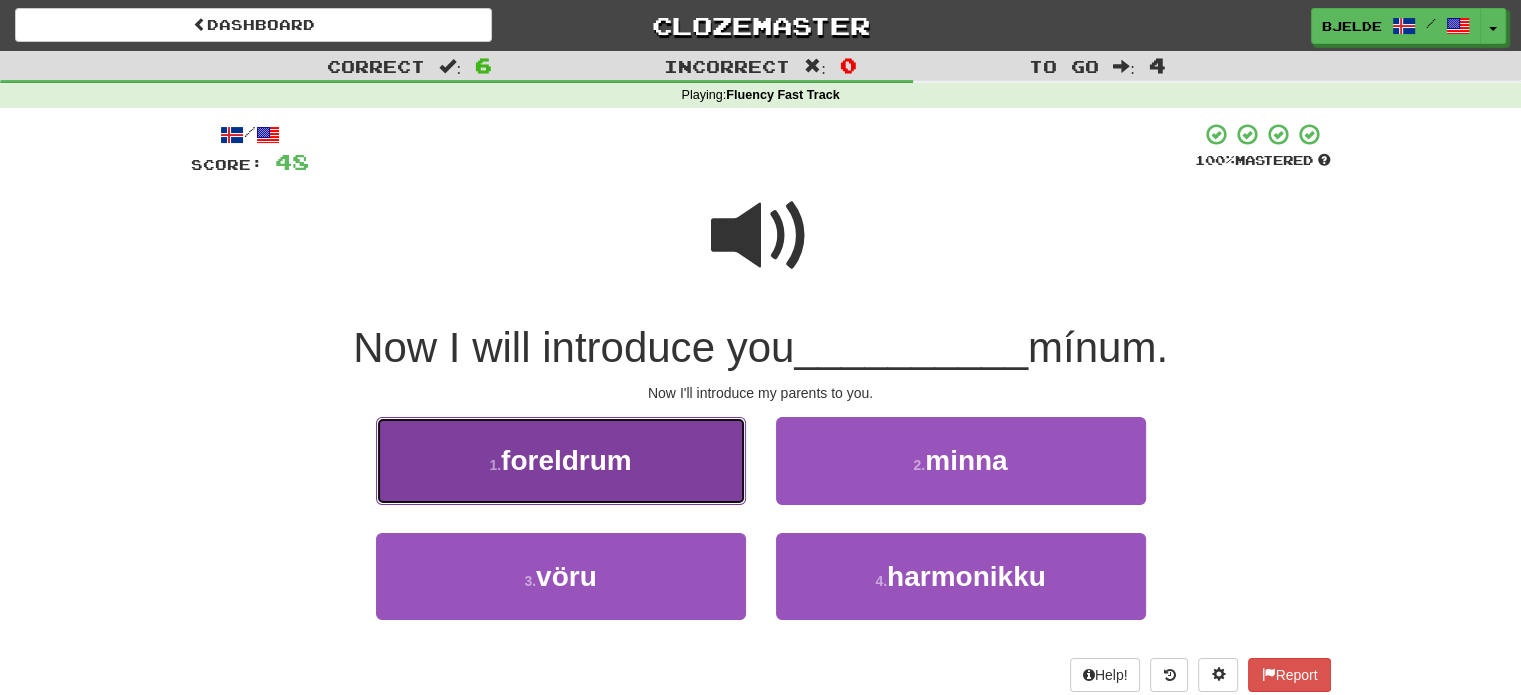 click on "foreldrum" at bounding box center (566, 460) 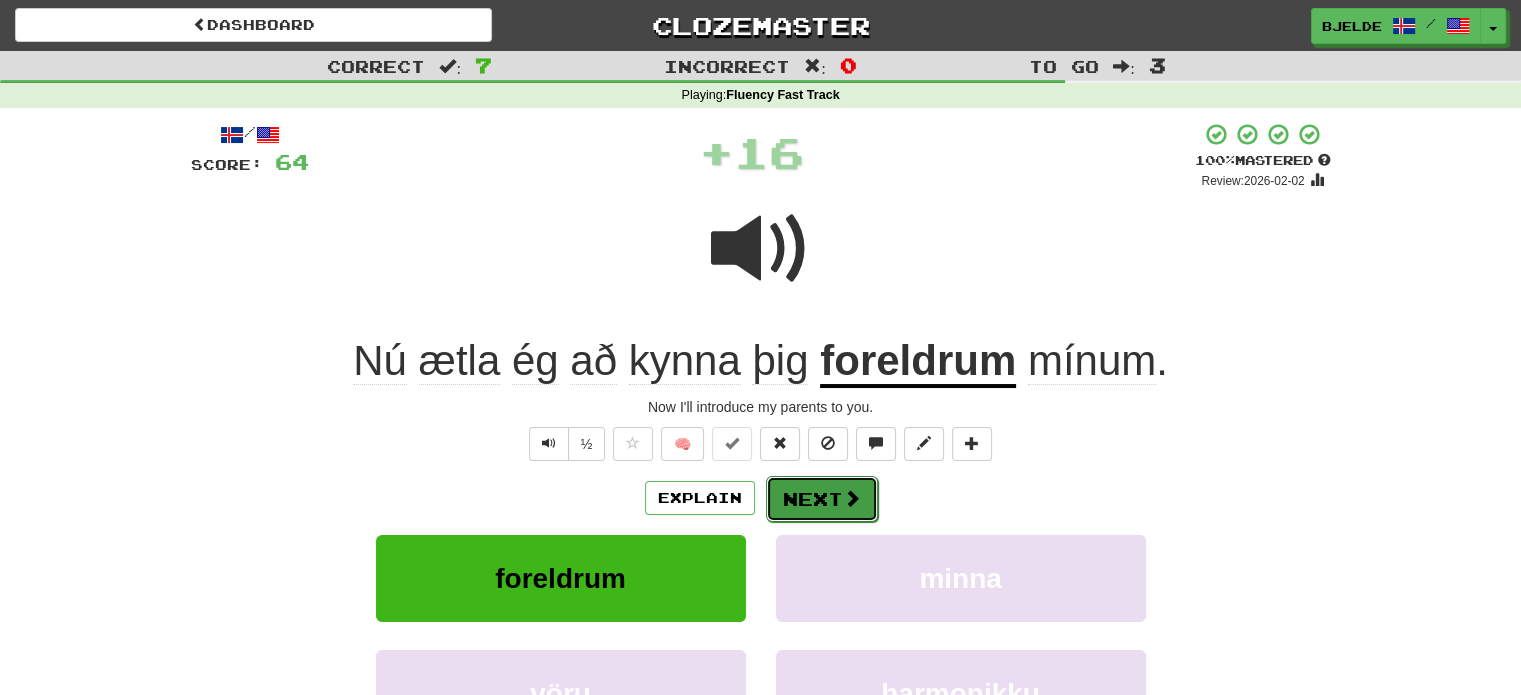 click on "Next" at bounding box center (822, 499) 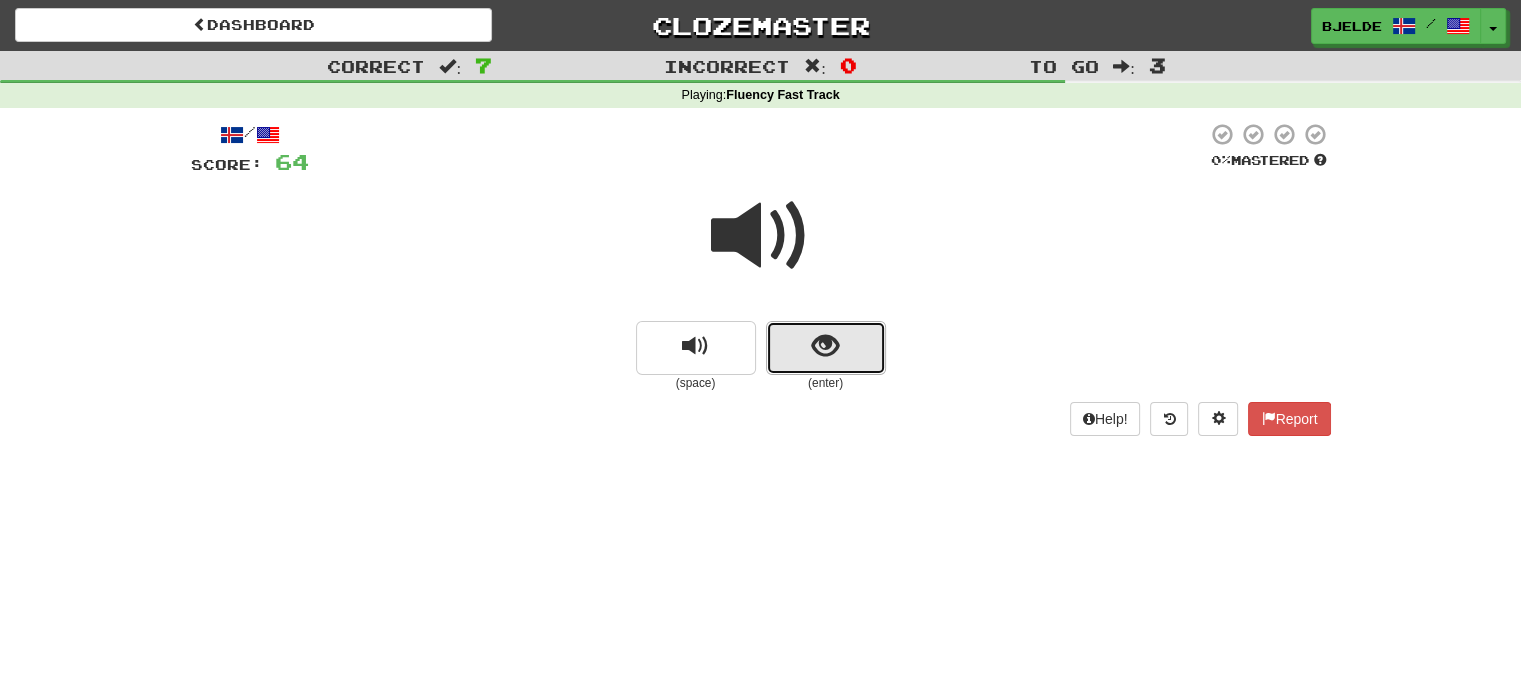 click at bounding box center (825, 346) 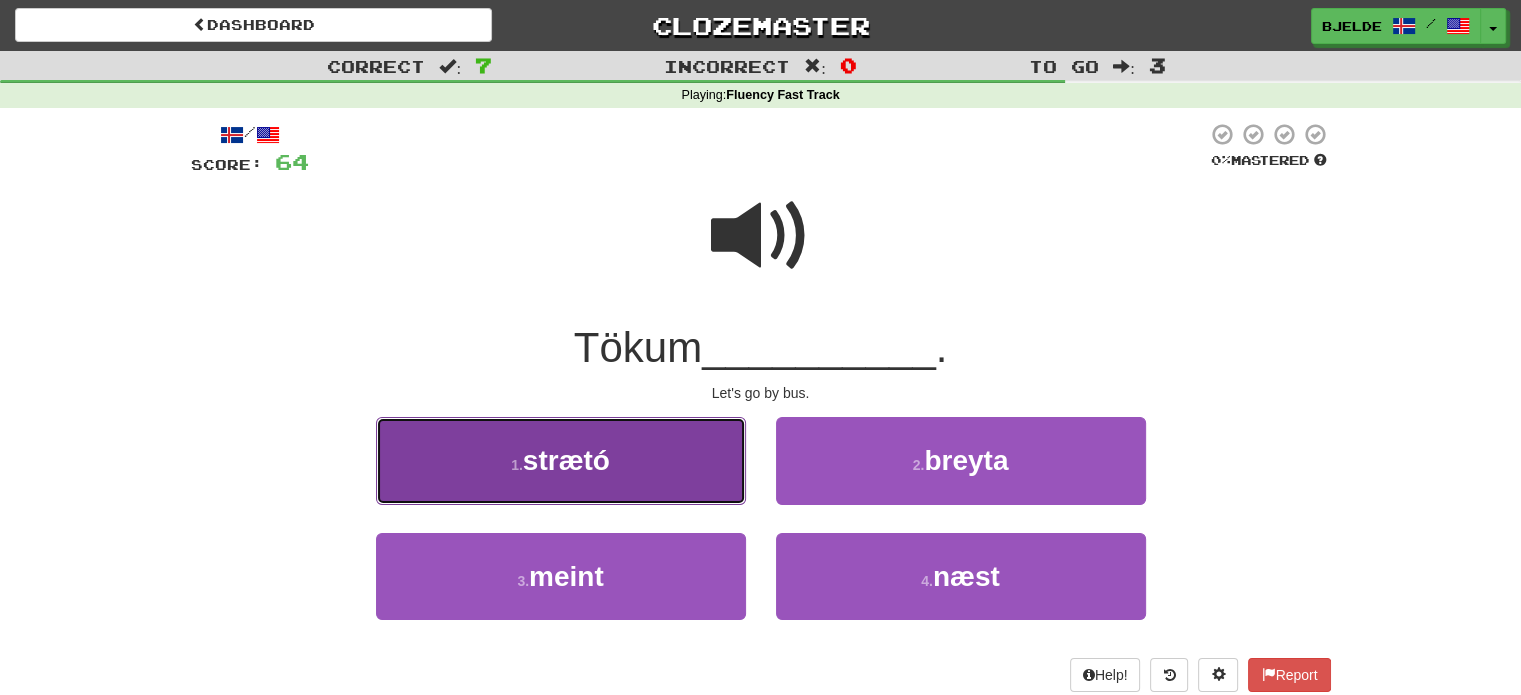click on "1 .  strætó" at bounding box center [561, 460] 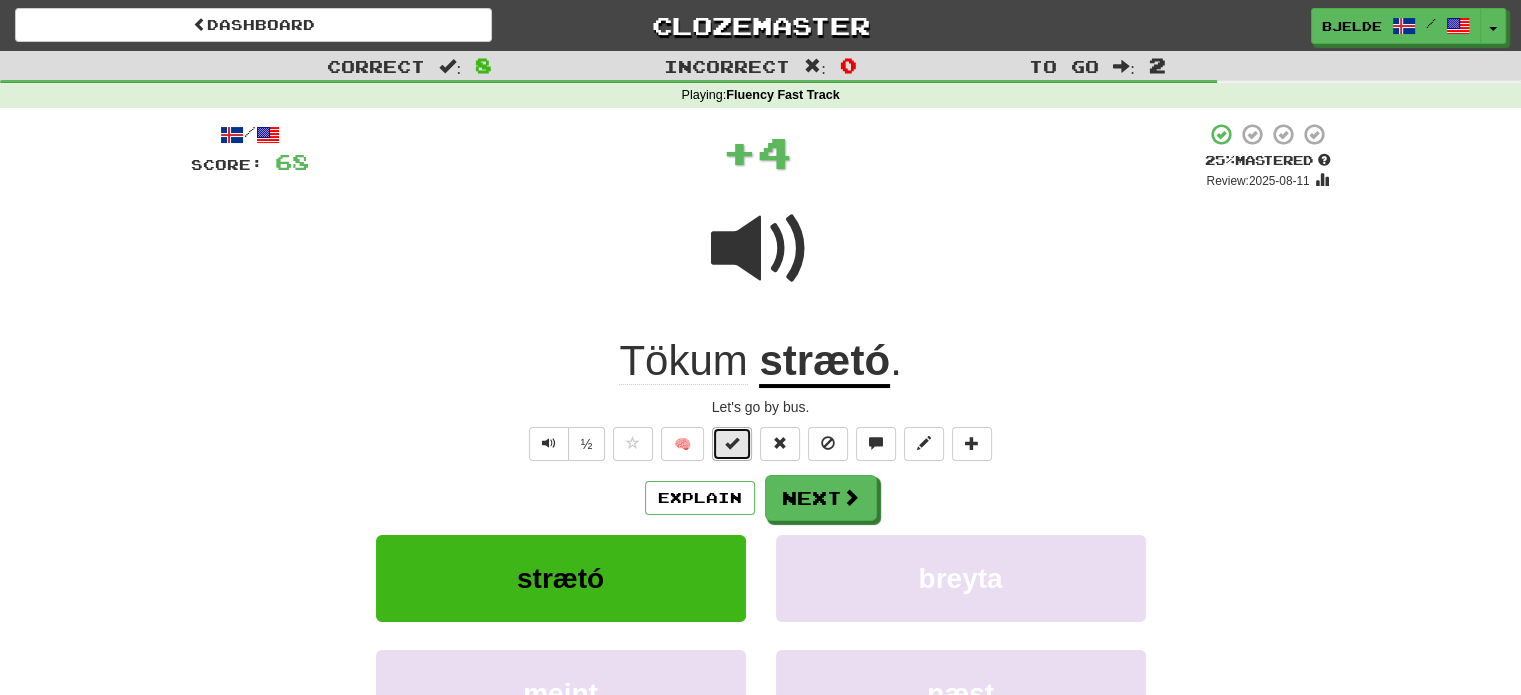 click at bounding box center [732, 444] 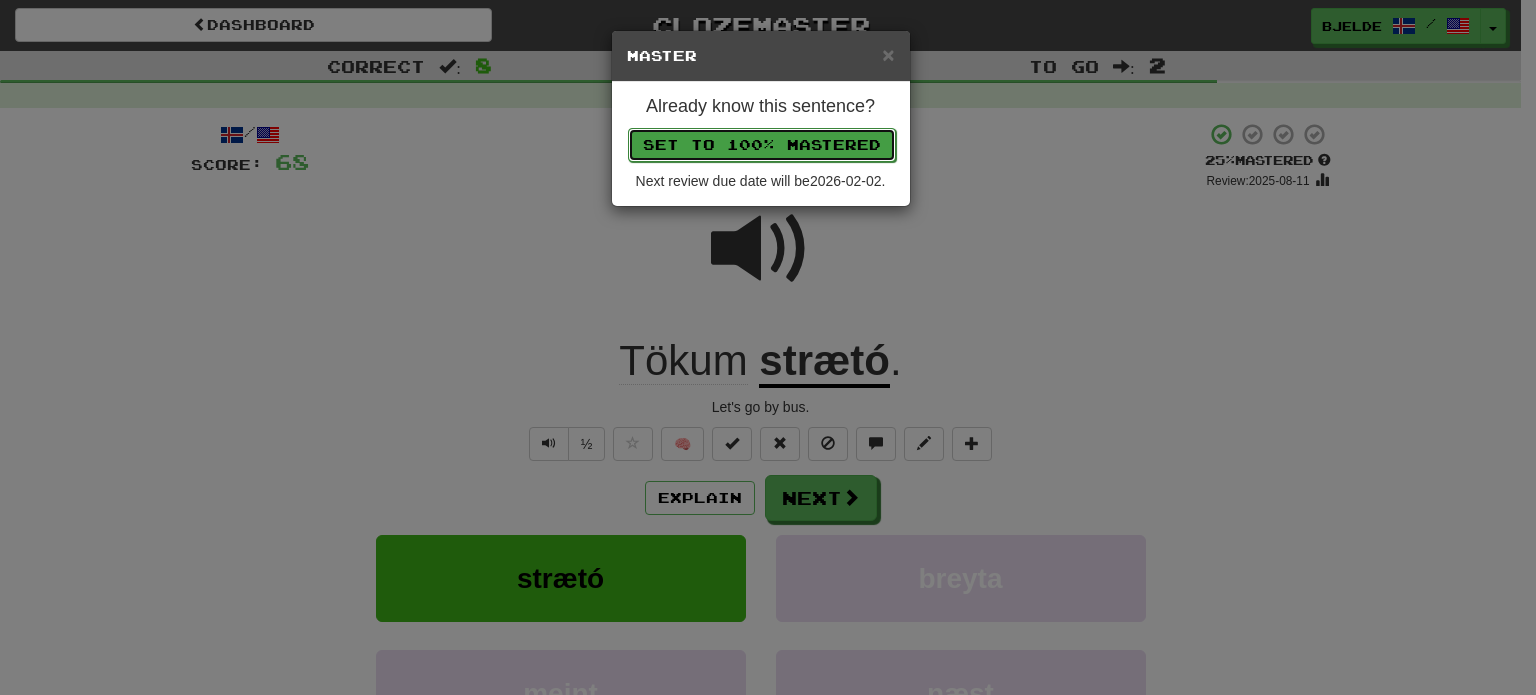 click on "Set to 100% Mastered" at bounding box center (762, 145) 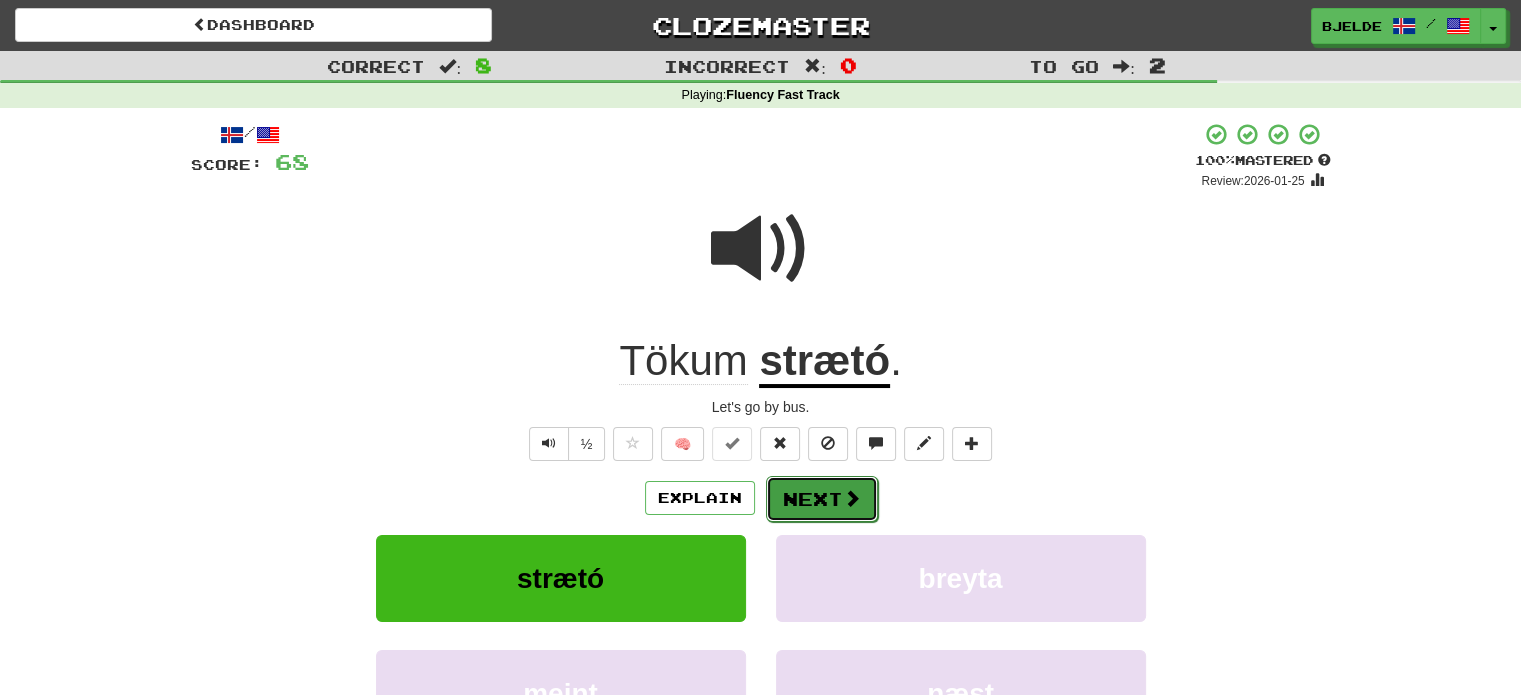 click on "Next" at bounding box center (822, 499) 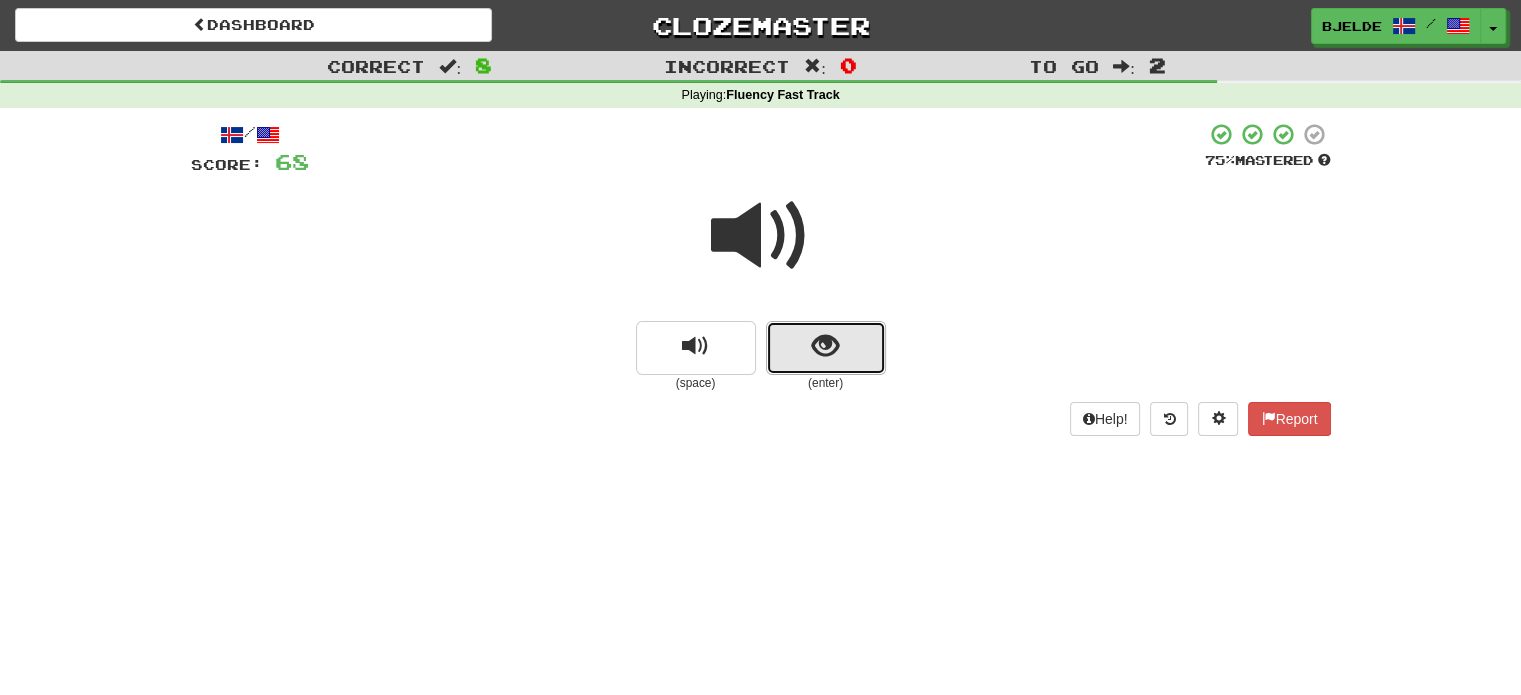 click at bounding box center (825, 346) 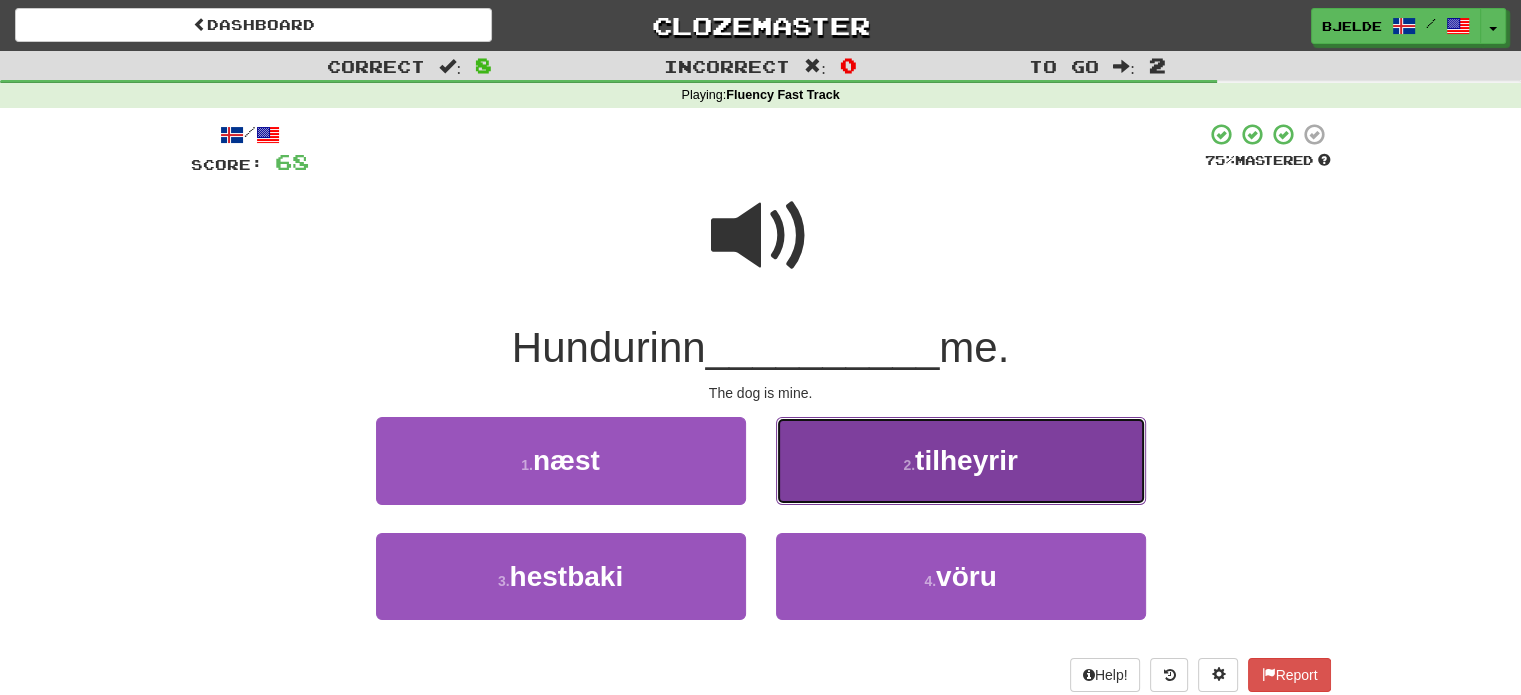 click on "2 .  tilheyrir" at bounding box center (961, 460) 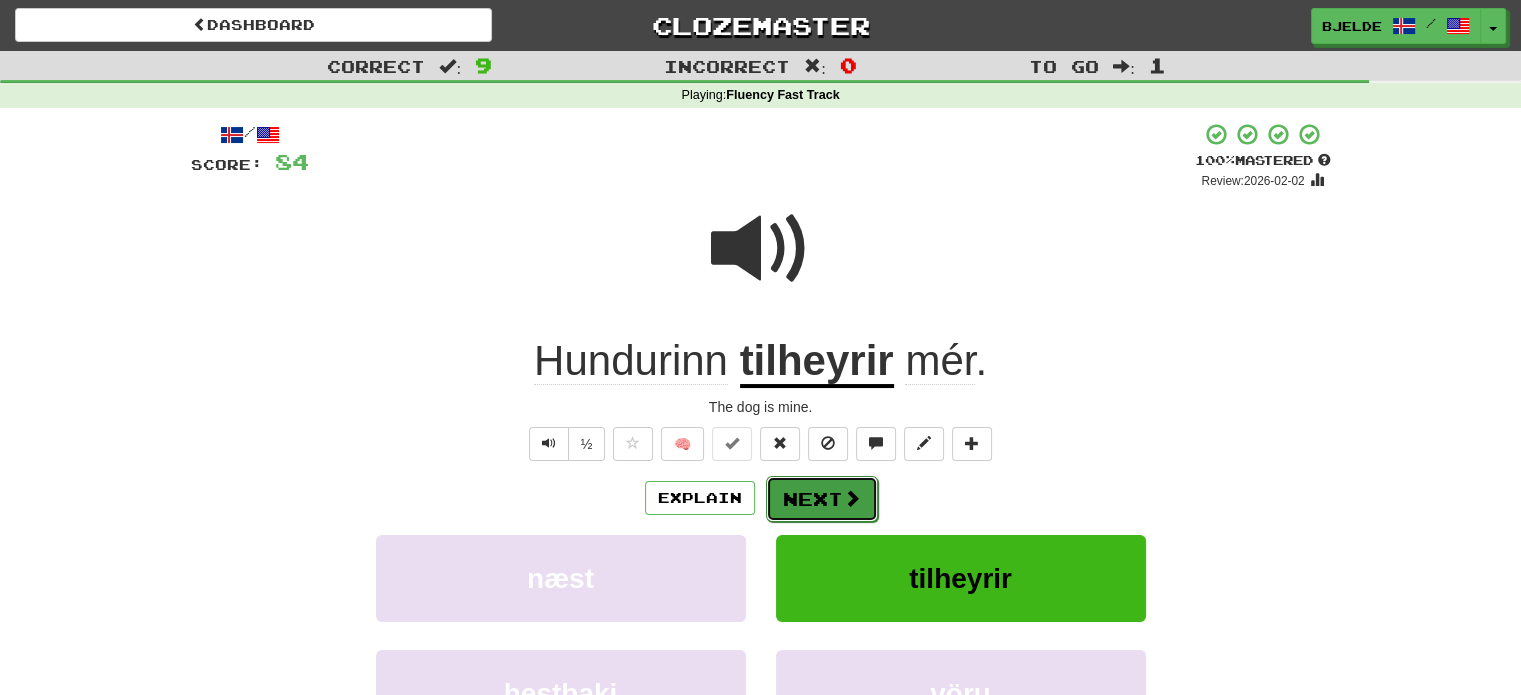 click on "Next" at bounding box center (822, 499) 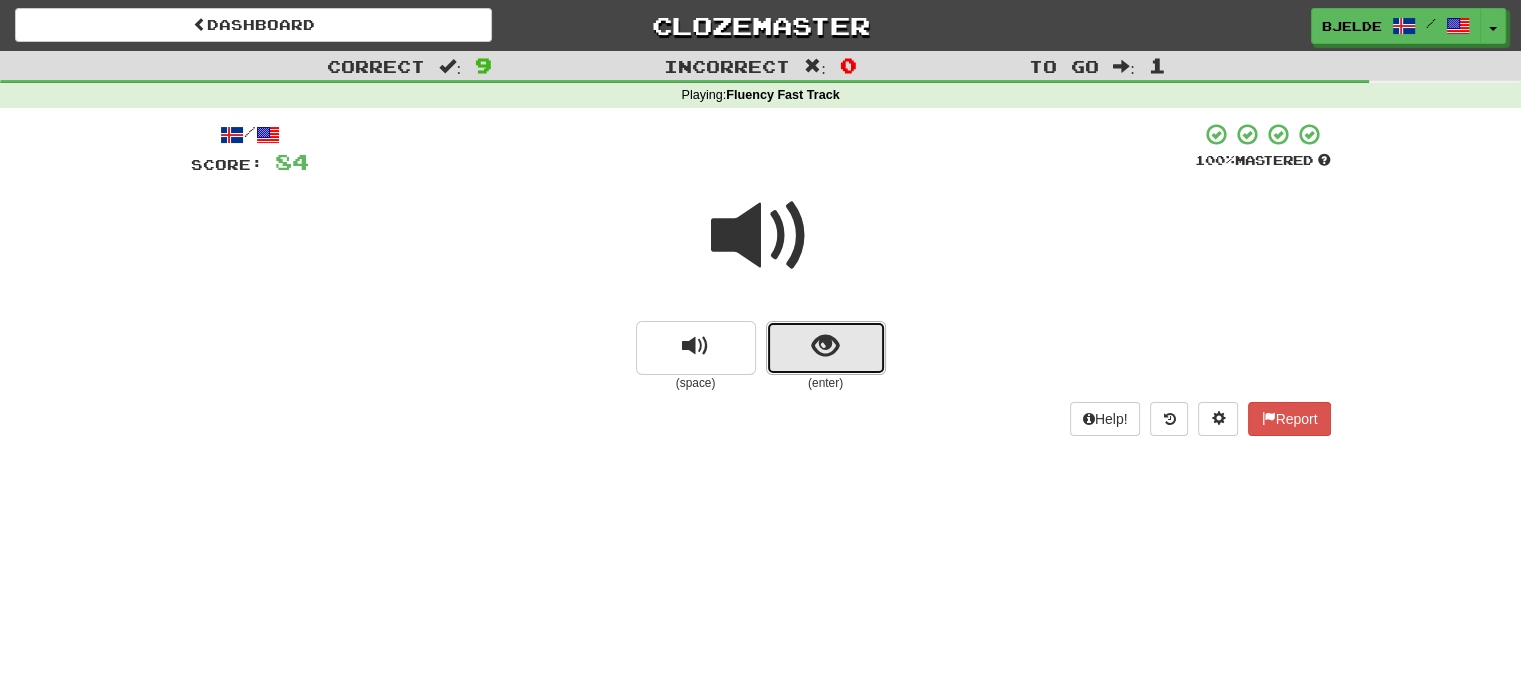 click at bounding box center [826, 348] 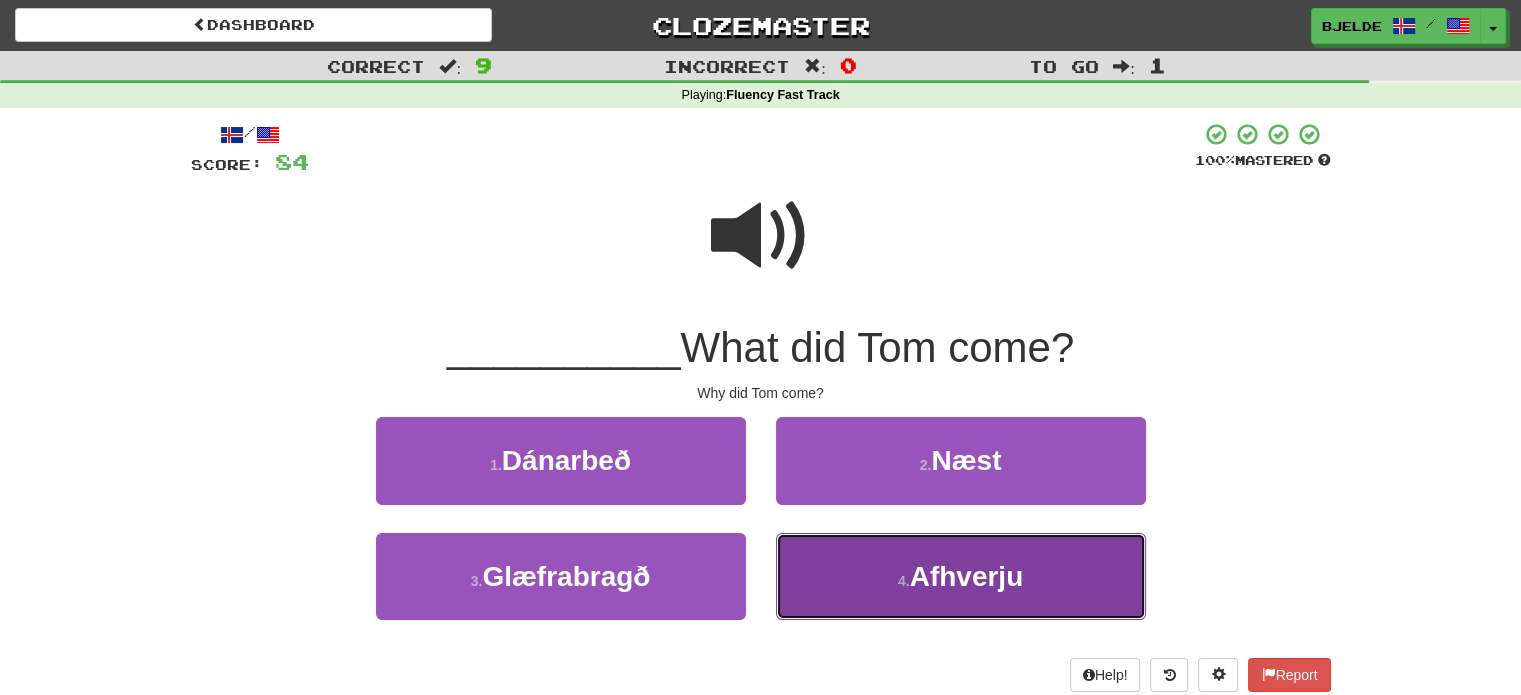 click on "4 .  Afhverju" at bounding box center [961, 576] 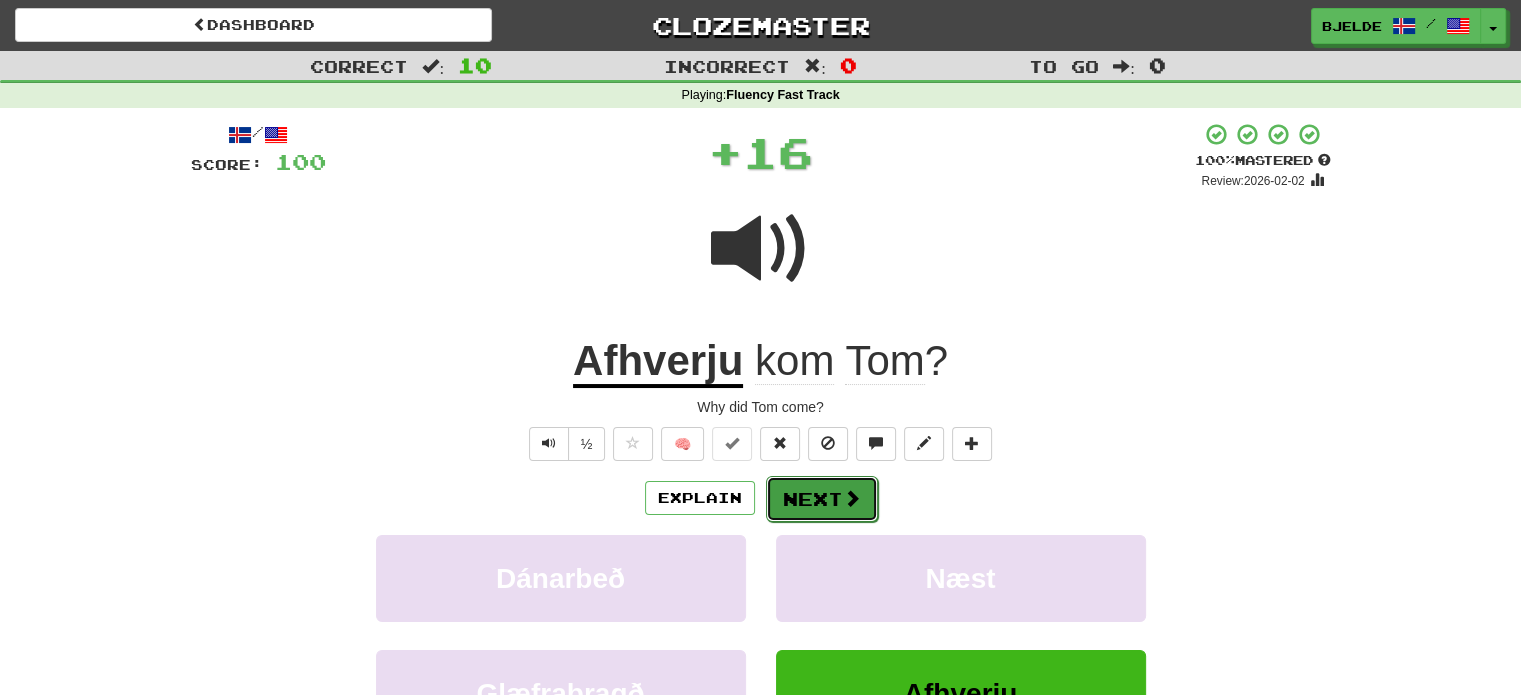 click on "Next" at bounding box center [822, 499] 